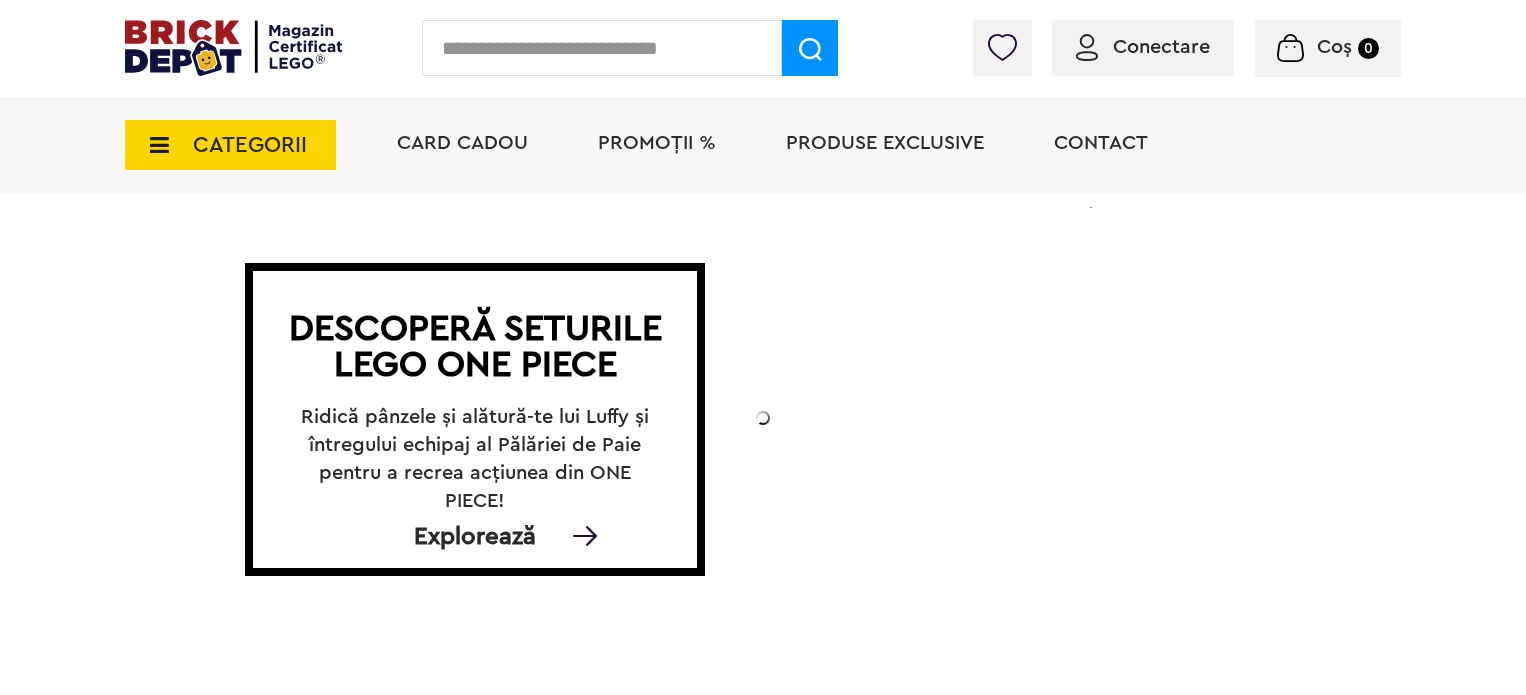 scroll, scrollTop: 0, scrollLeft: 0, axis: both 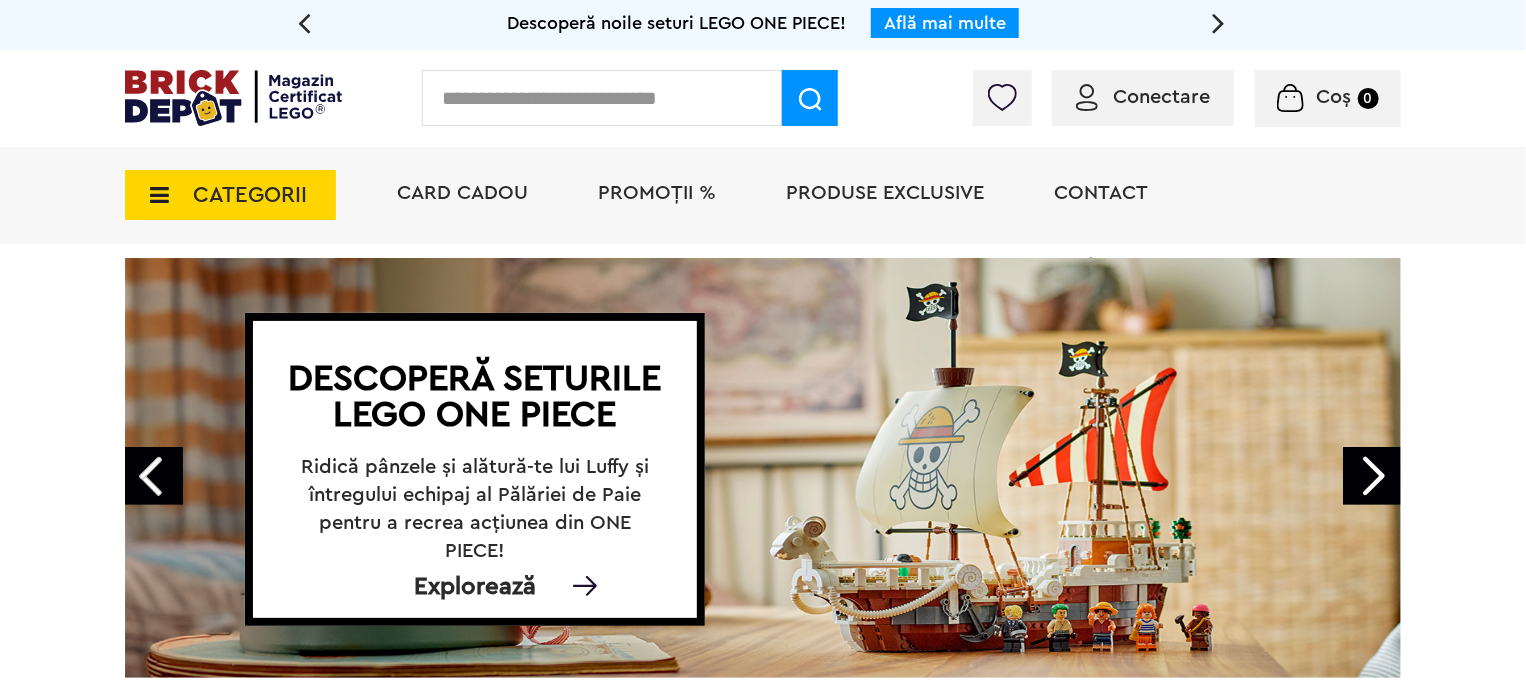 click on "CATEGORII" at bounding box center (230, 195) 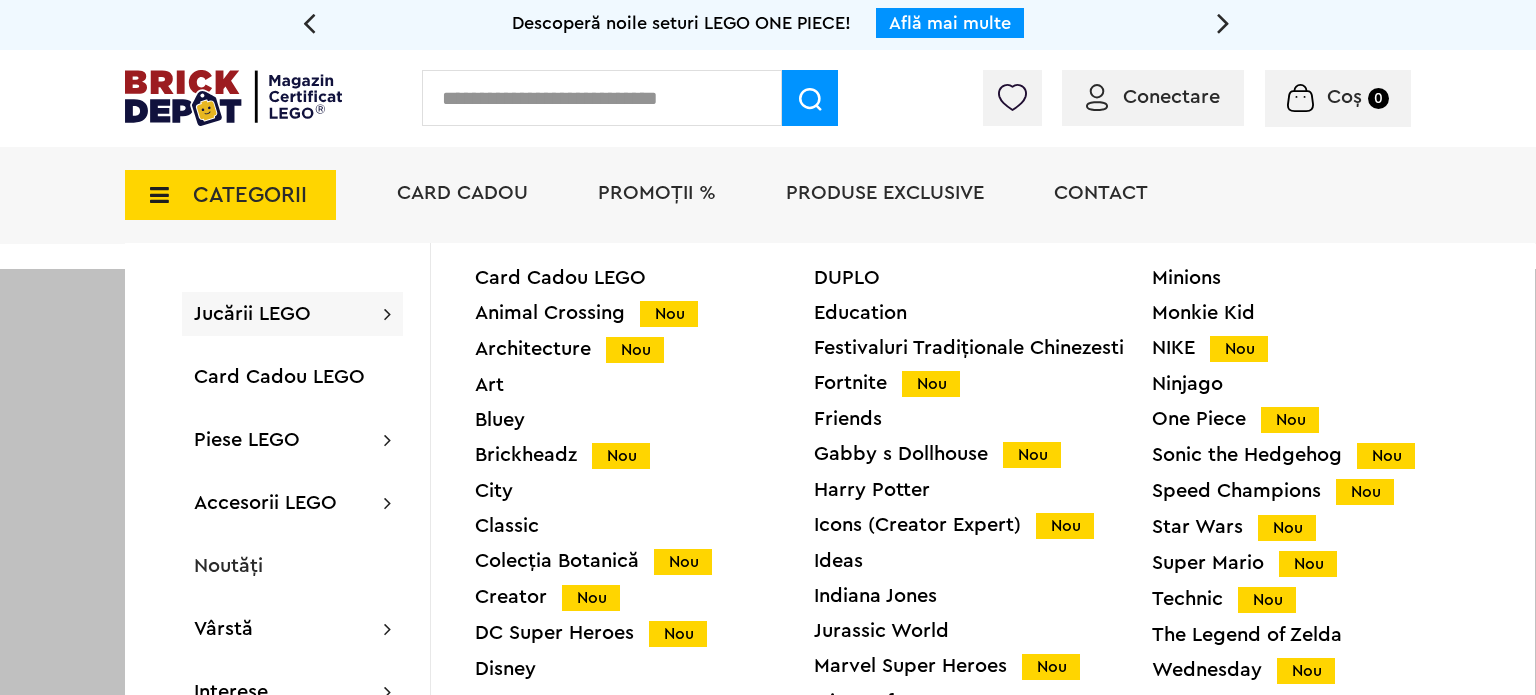 click on "CATEGORII" at bounding box center [230, 195] 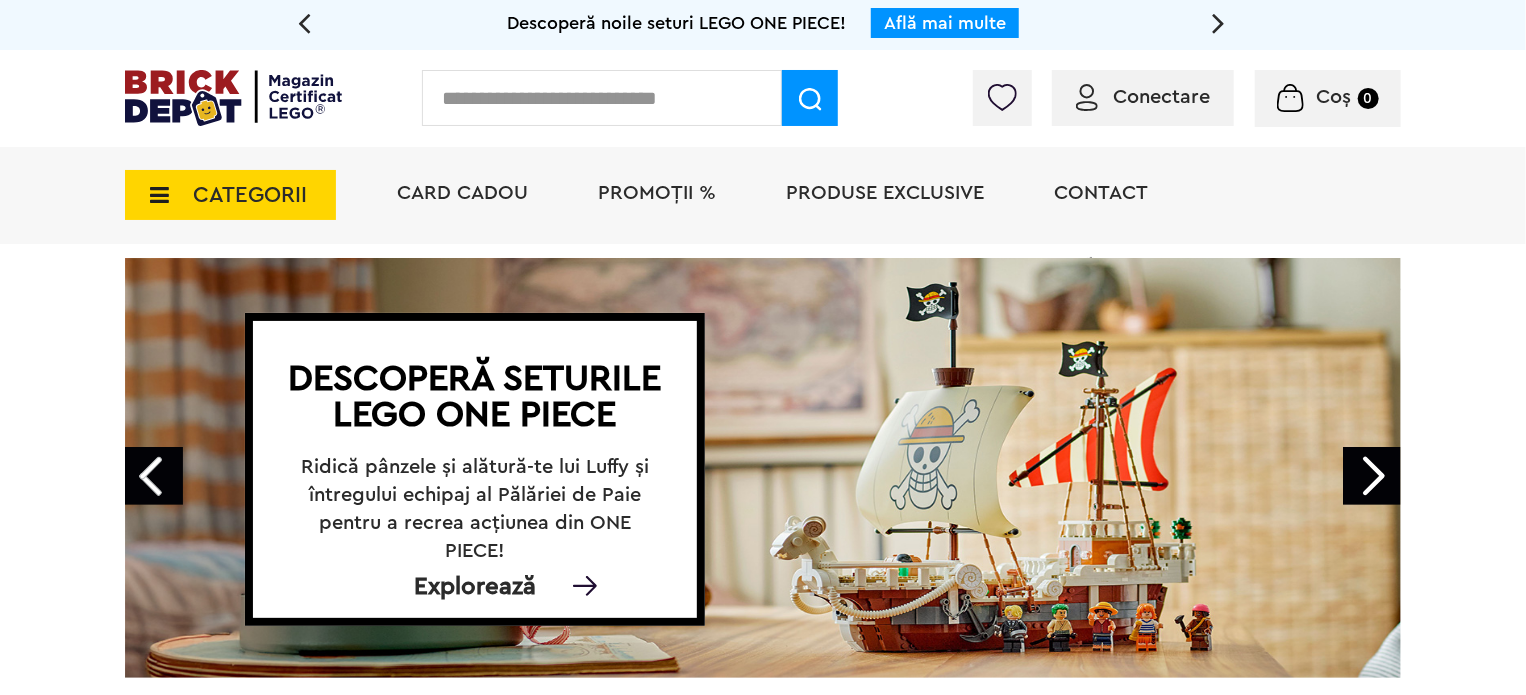 click on "CATEGORII" at bounding box center [230, 195] 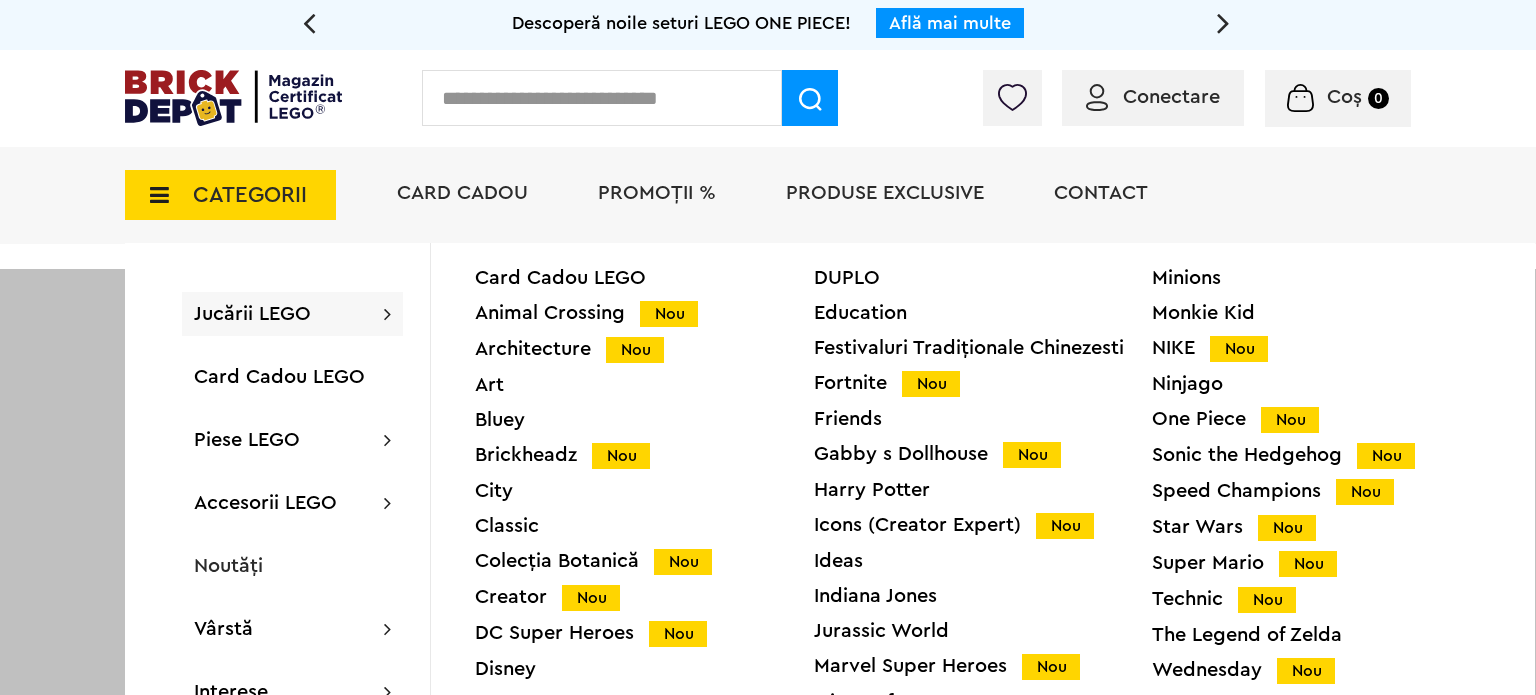 click on "One Piece Nou" at bounding box center (1321, 419) 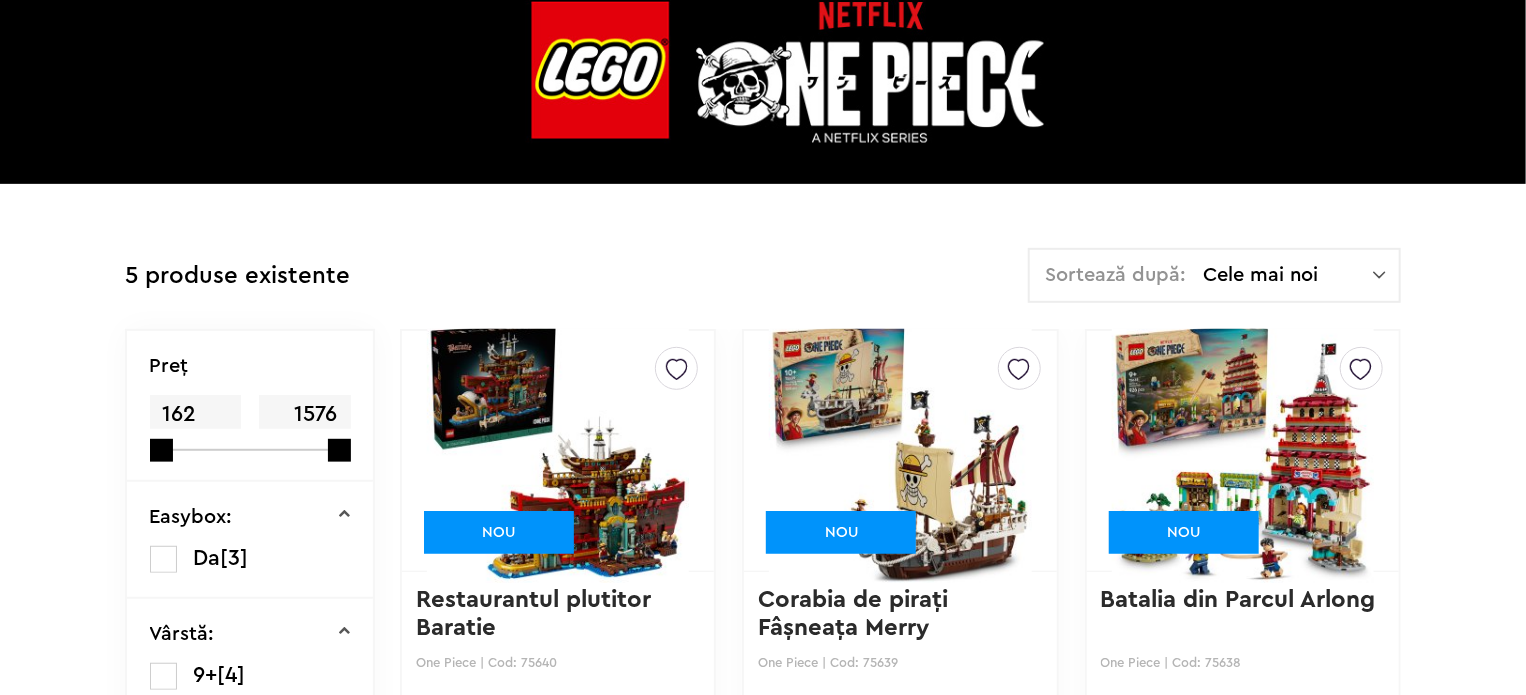 scroll, scrollTop: 0, scrollLeft: 0, axis: both 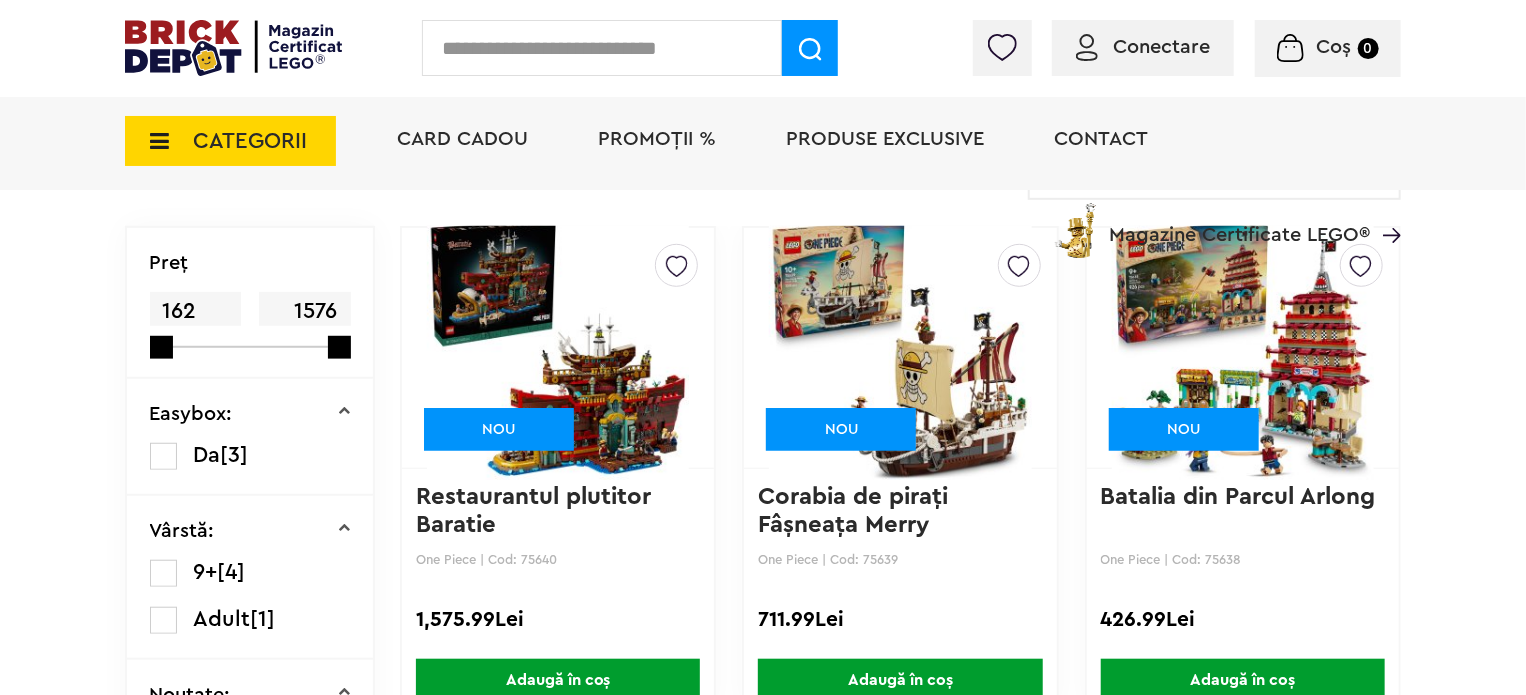 click at bounding box center [900, 348] 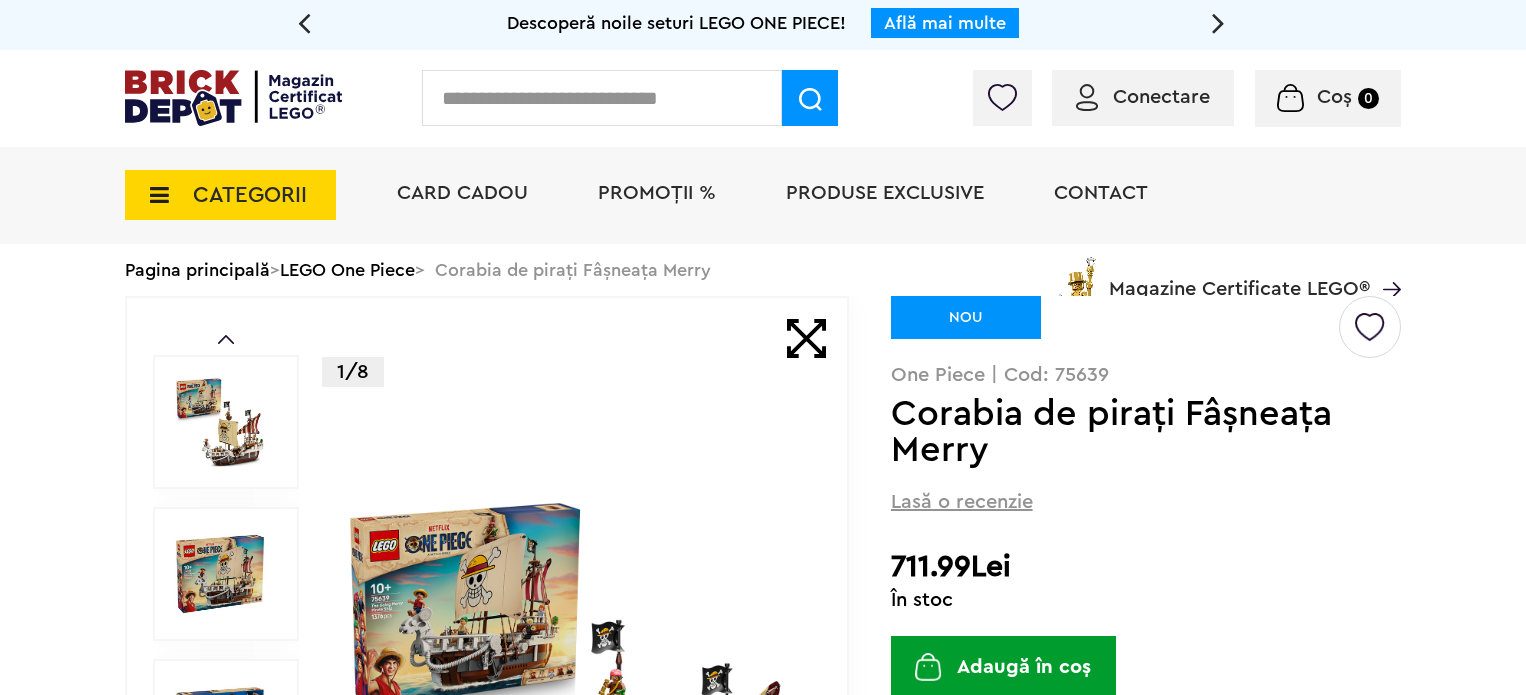 scroll, scrollTop: 0, scrollLeft: 0, axis: both 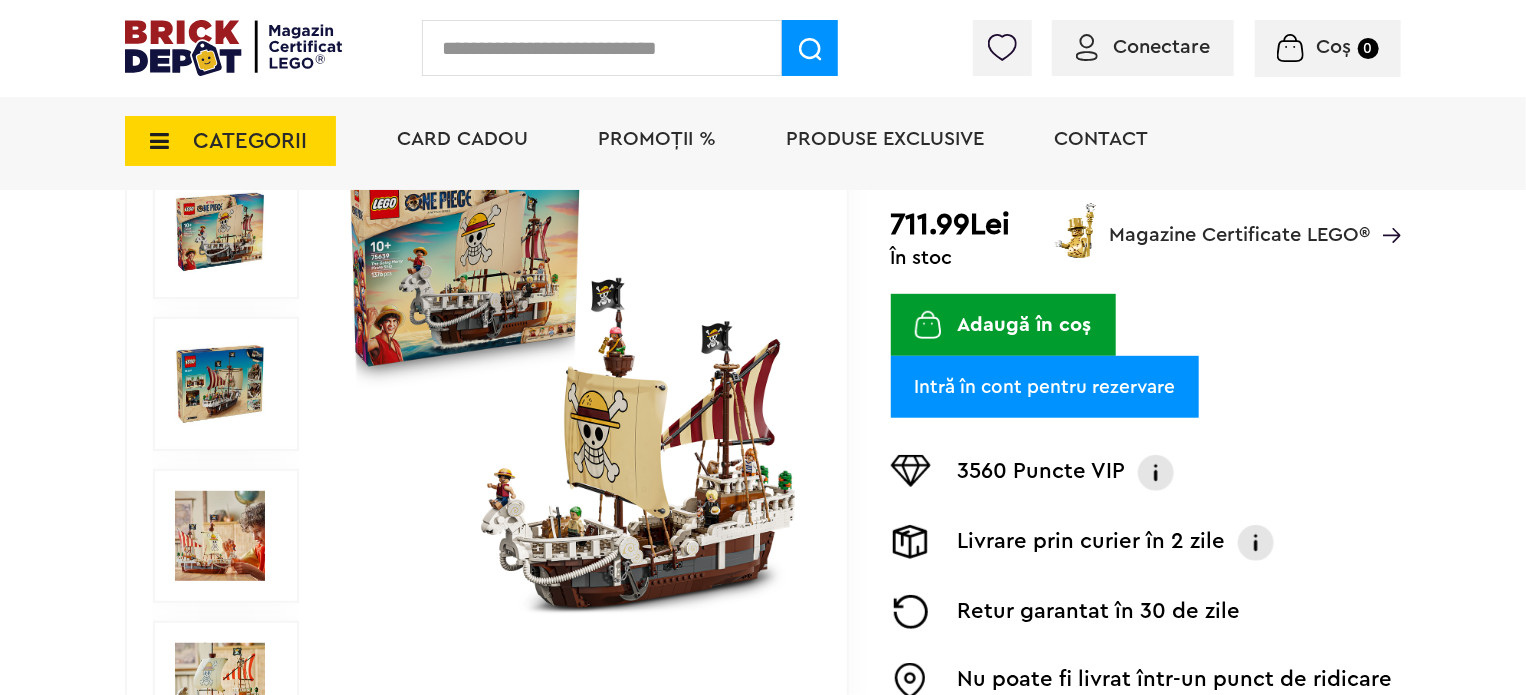 click on "Intră în cont pentru rezervare" at bounding box center (1045, 387) 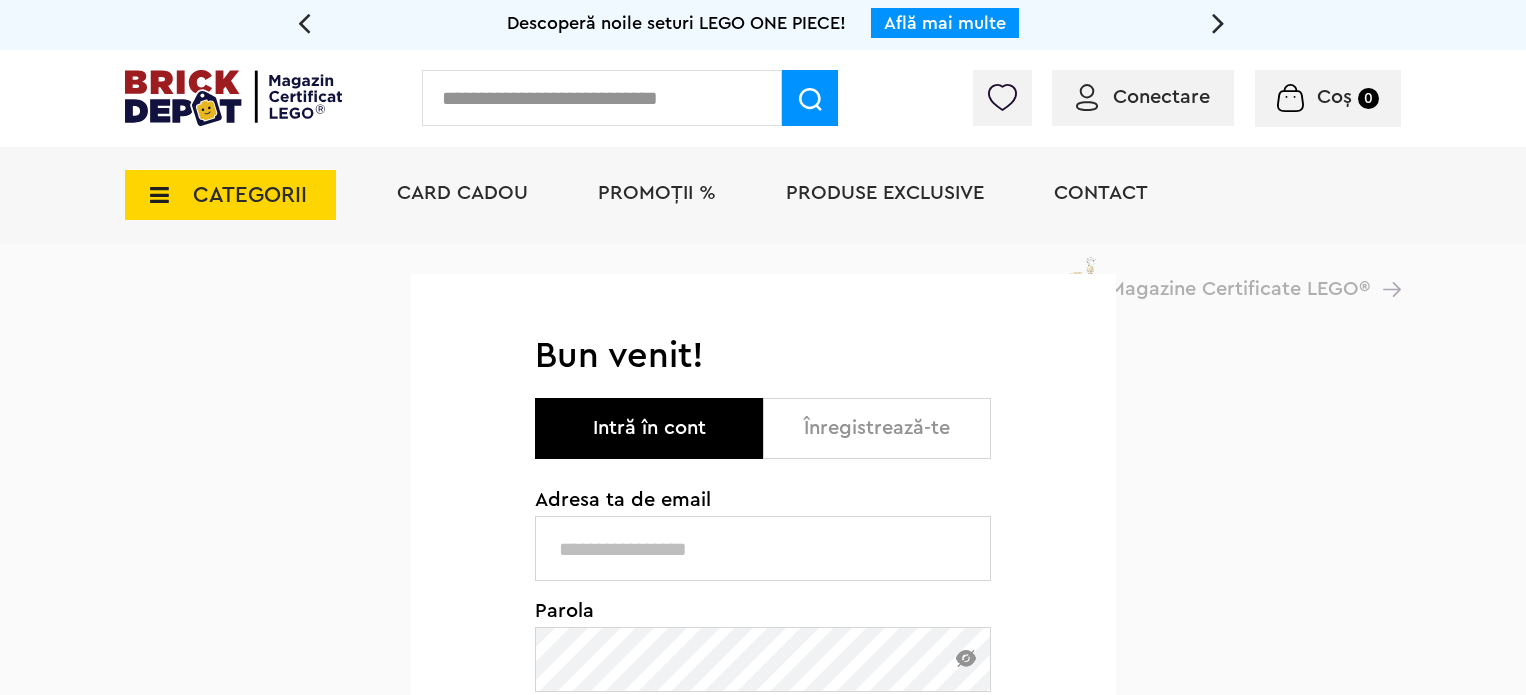 scroll, scrollTop: 0, scrollLeft: 0, axis: both 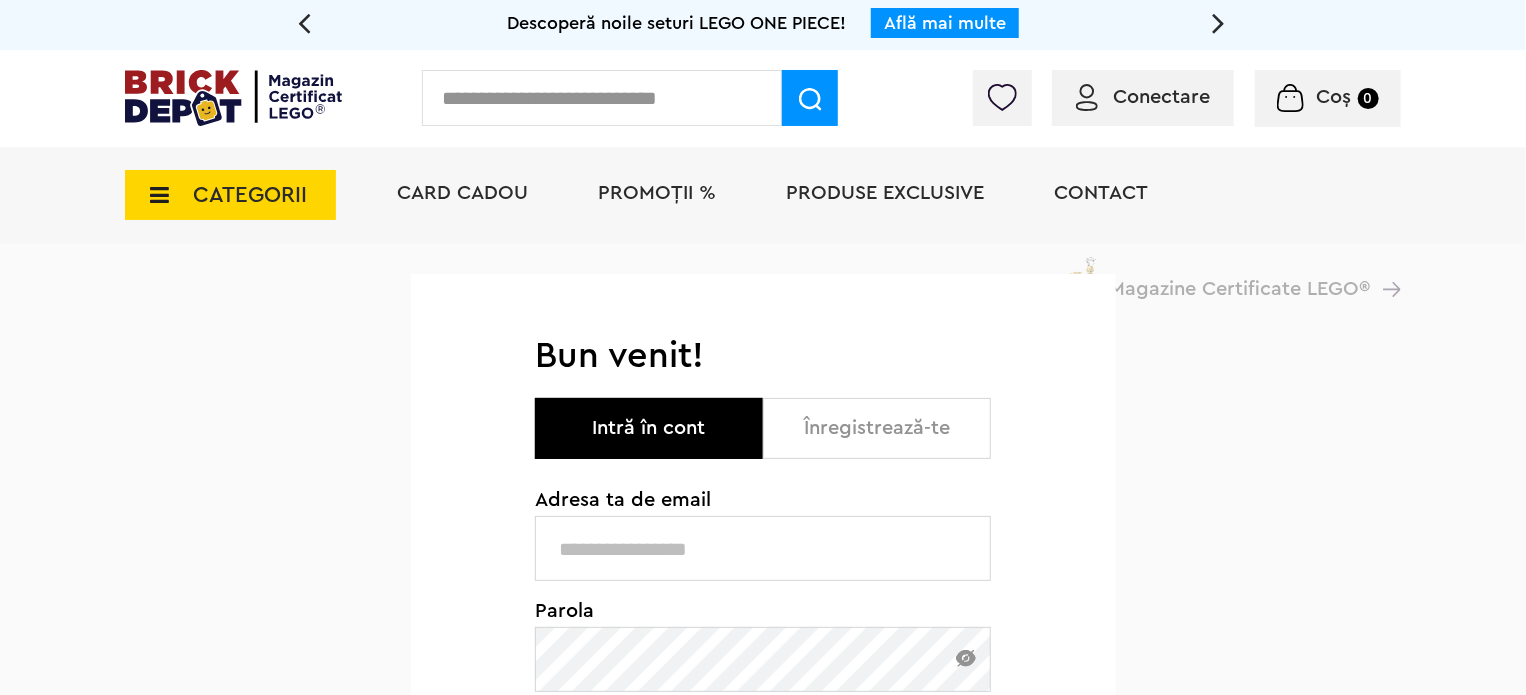 click at bounding box center (763, 548) 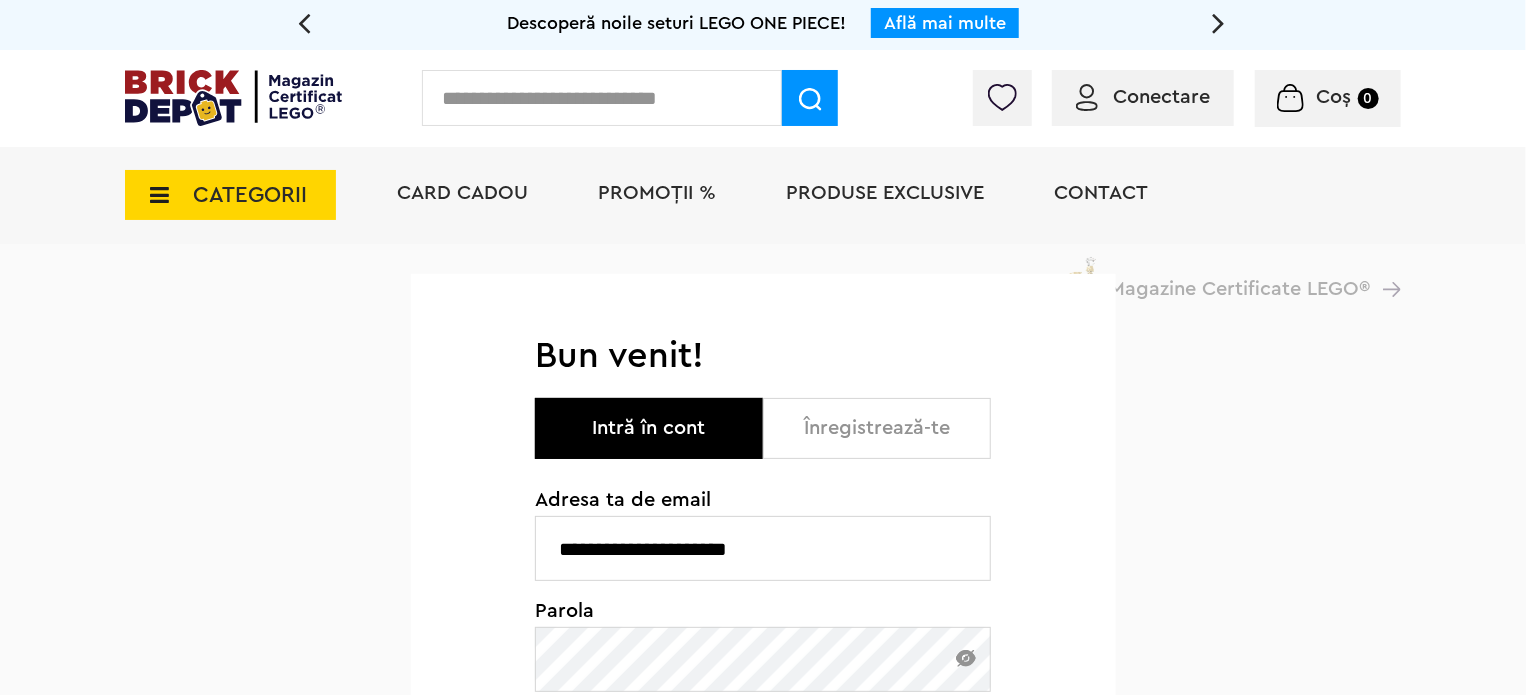 click on "**********" at bounding box center (763, 810) 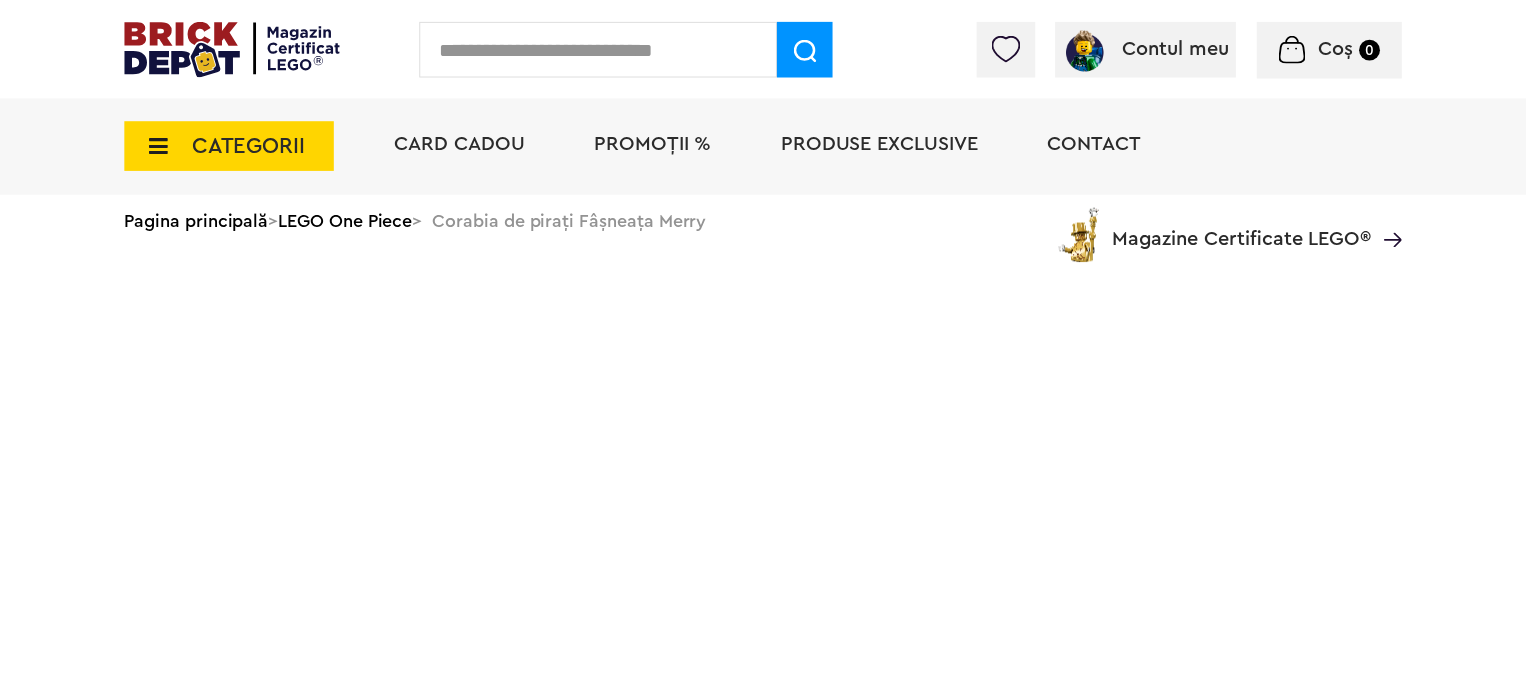 scroll, scrollTop: 0, scrollLeft: 0, axis: both 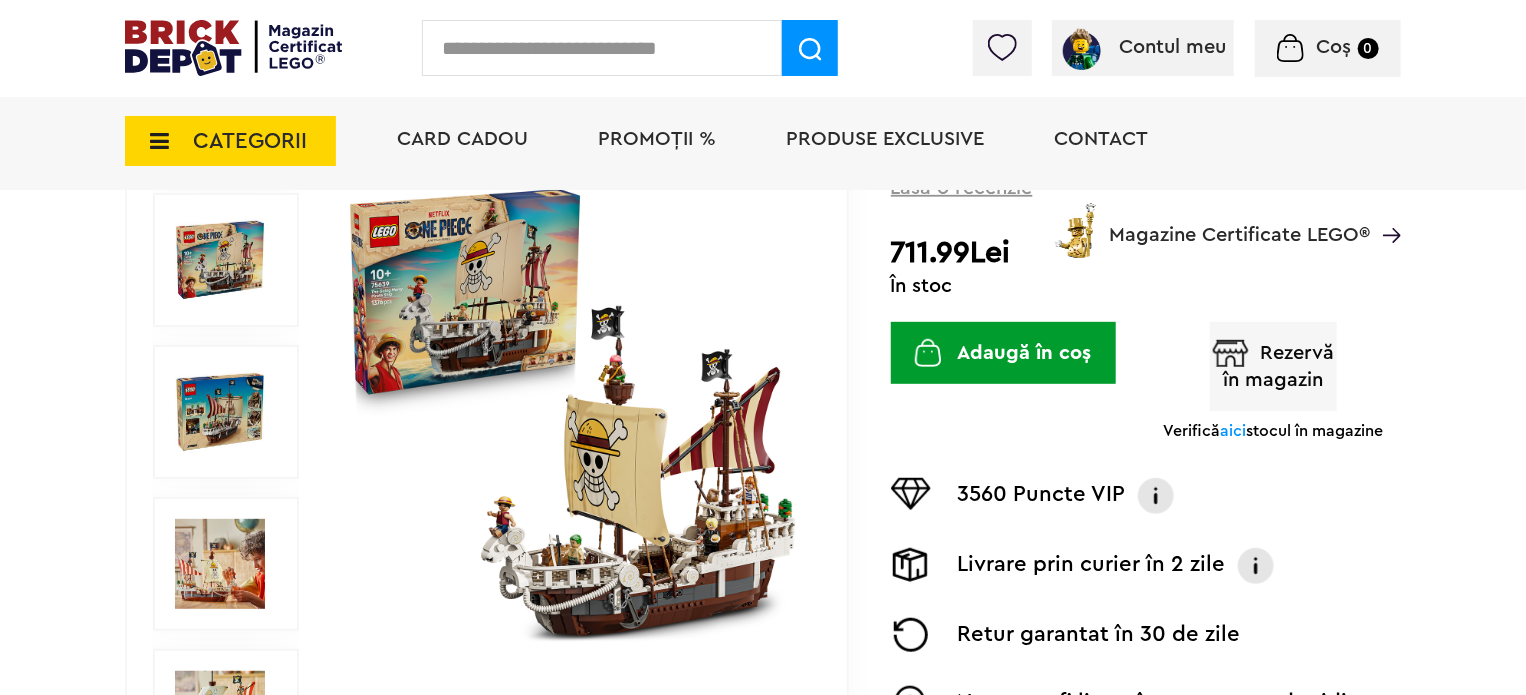 click on "aici" at bounding box center (1233, 431) 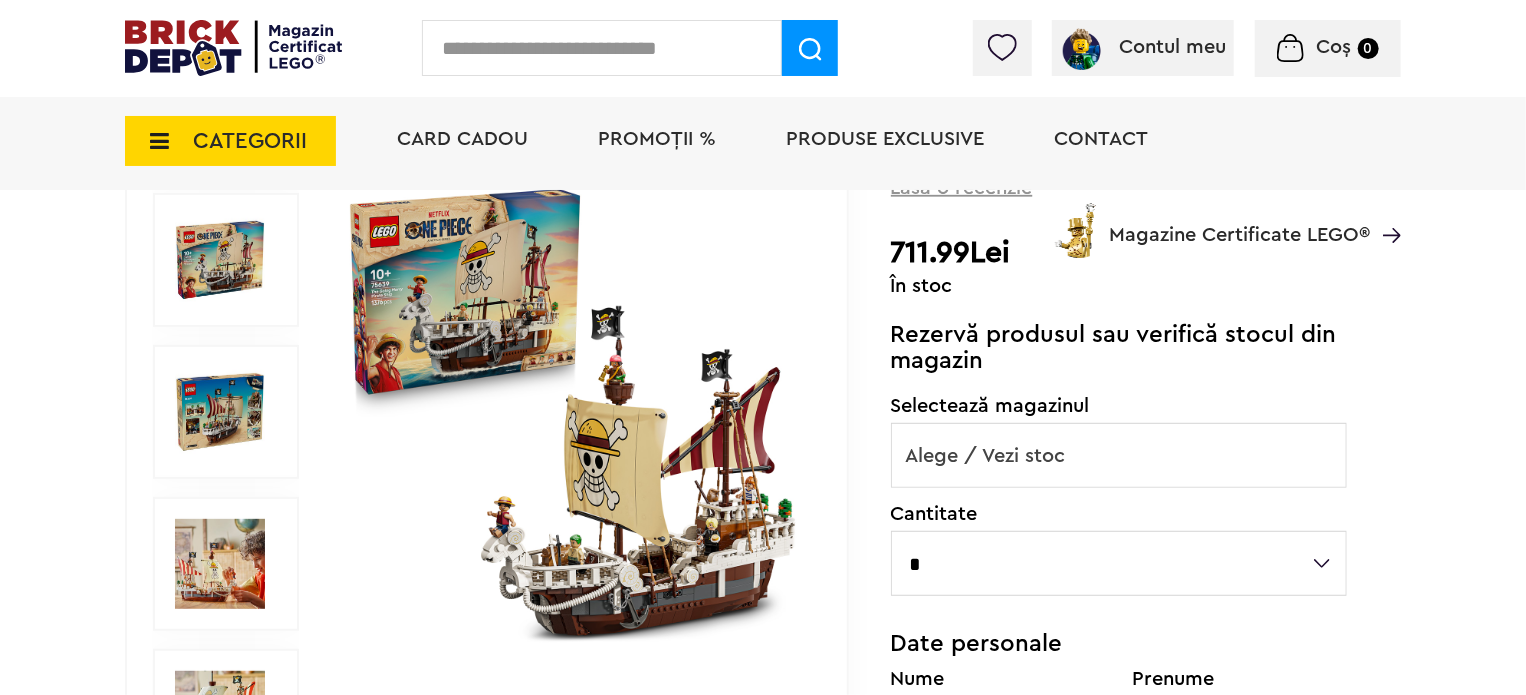 click on "Alege / Vezi stoc" at bounding box center [1119, 456] 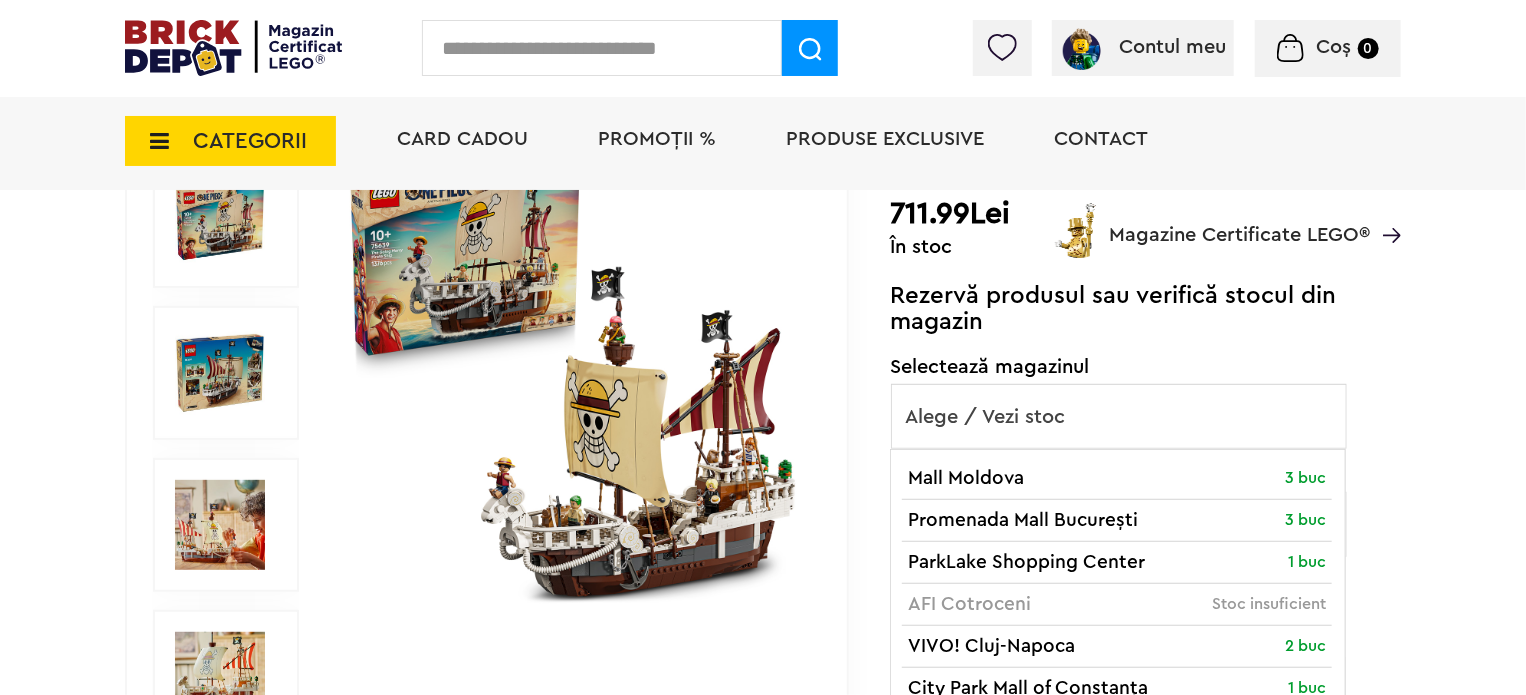 scroll, scrollTop: 396, scrollLeft: 0, axis: vertical 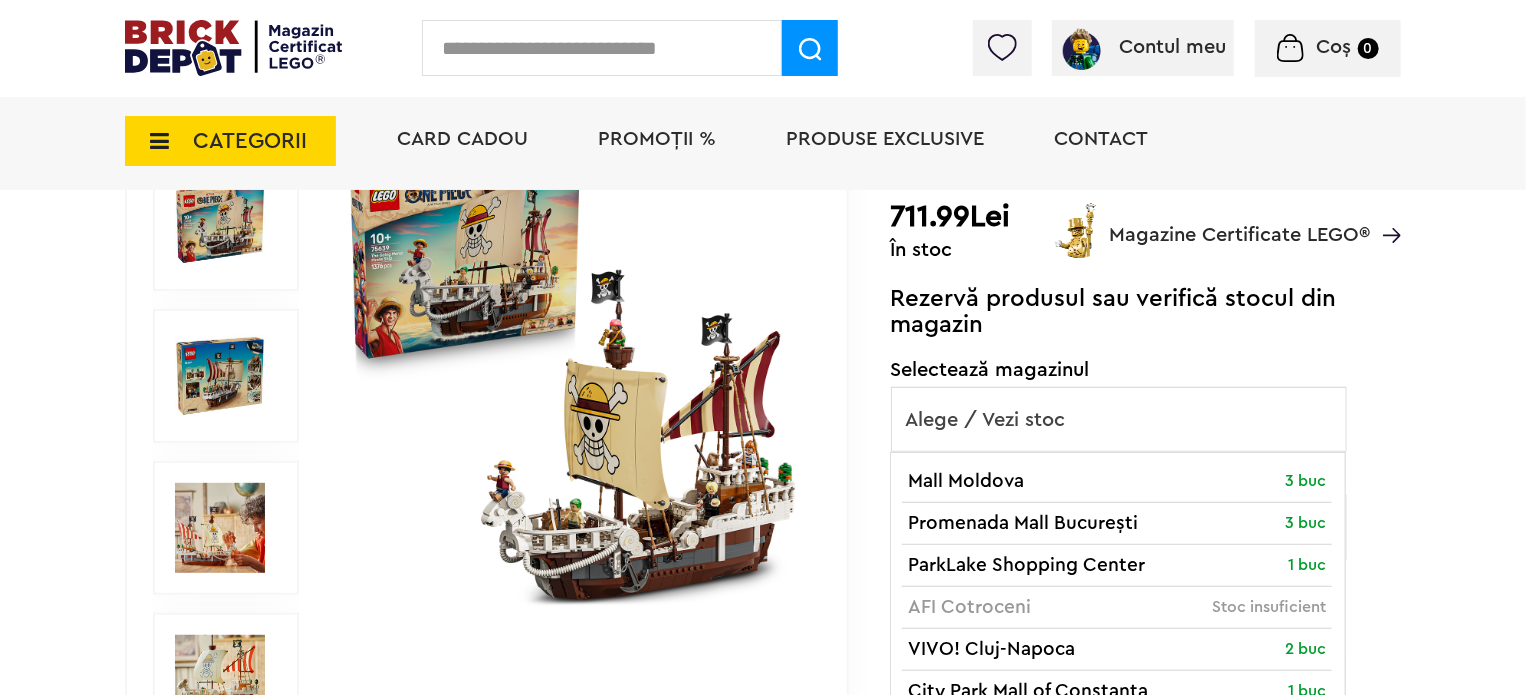 click on "Alege / Vezi stoc" at bounding box center [1119, 420] 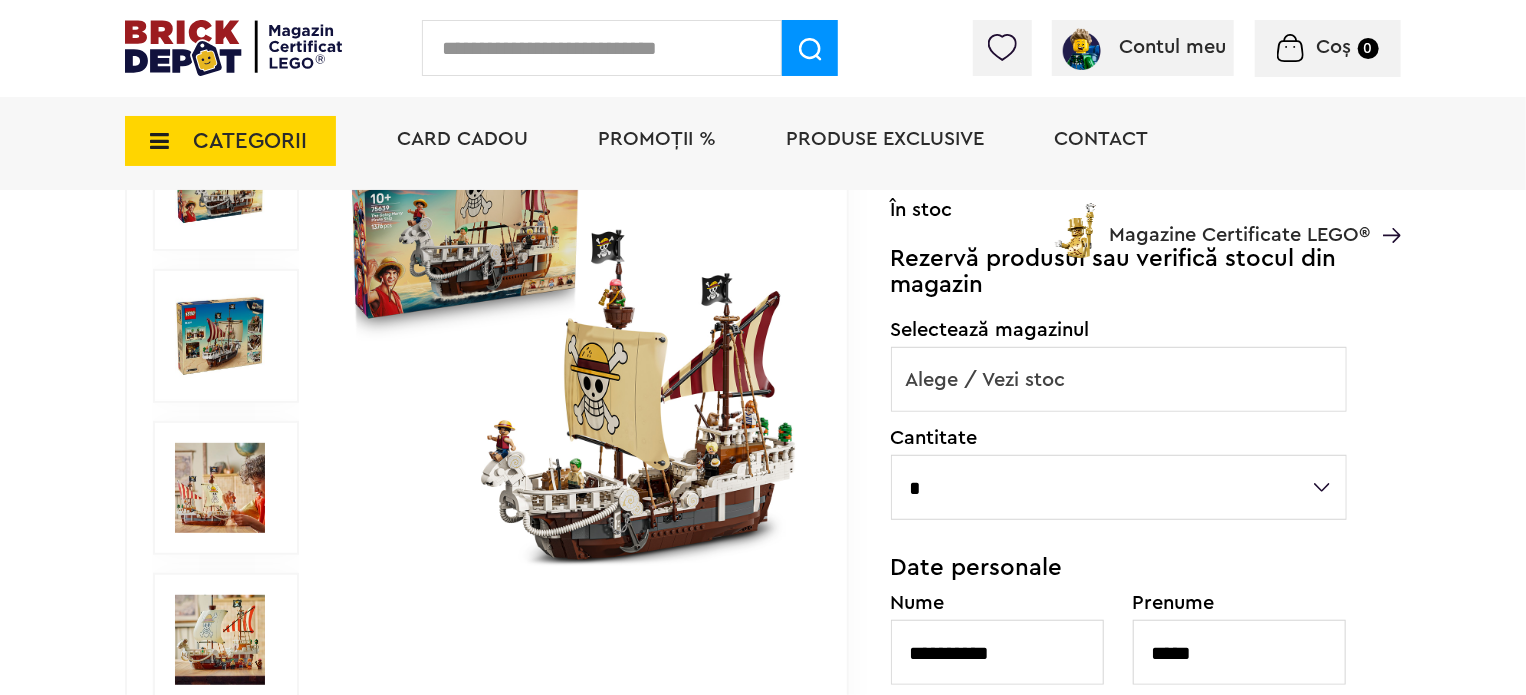 scroll, scrollTop: 436, scrollLeft: 0, axis: vertical 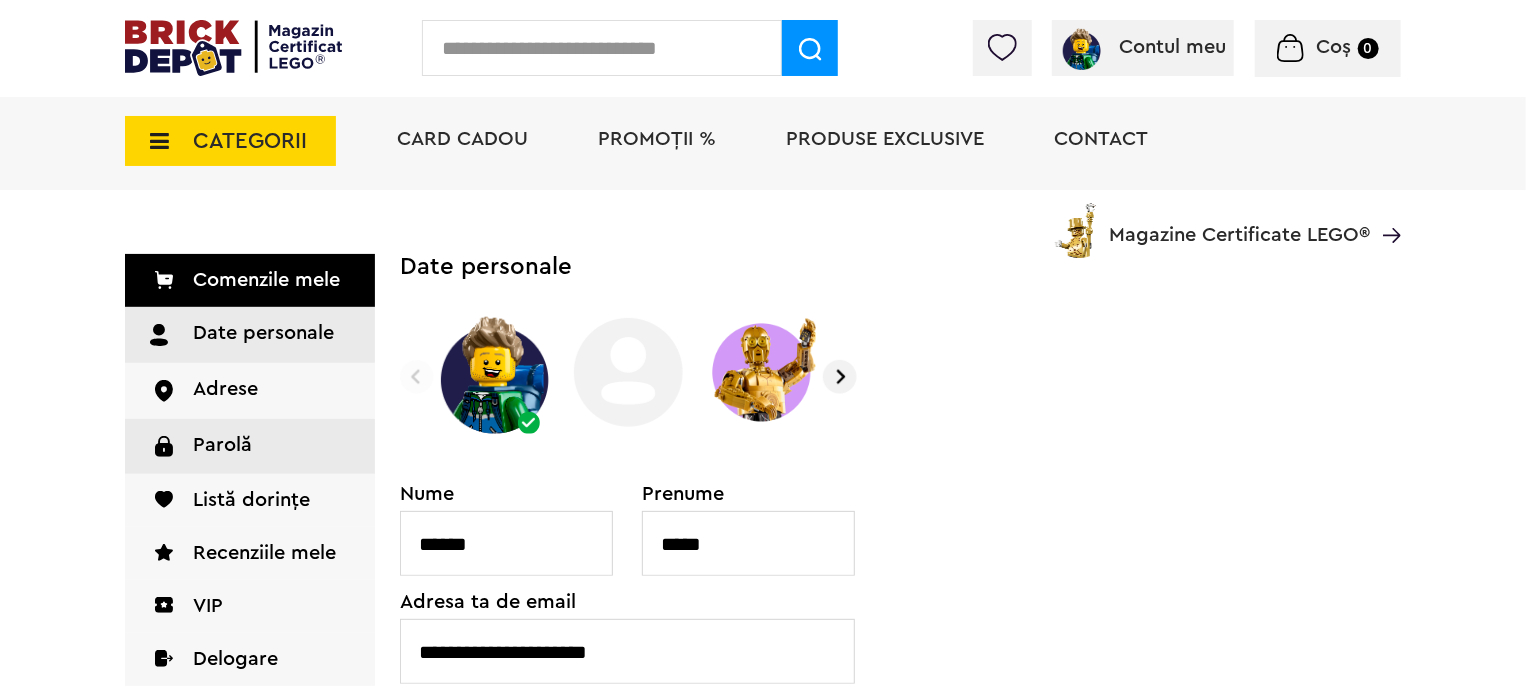 click on "Listă dorințe" at bounding box center (250, 500) 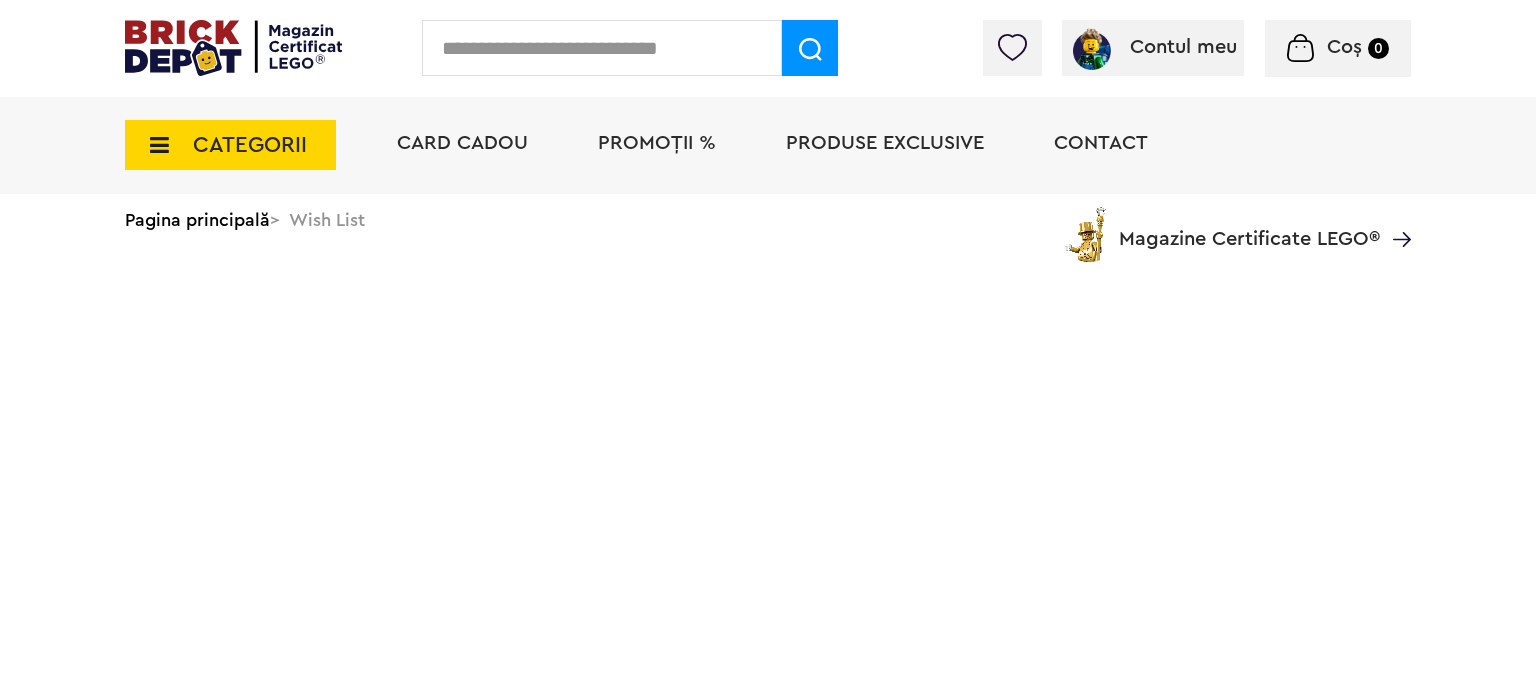 scroll, scrollTop: 0, scrollLeft: 0, axis: both 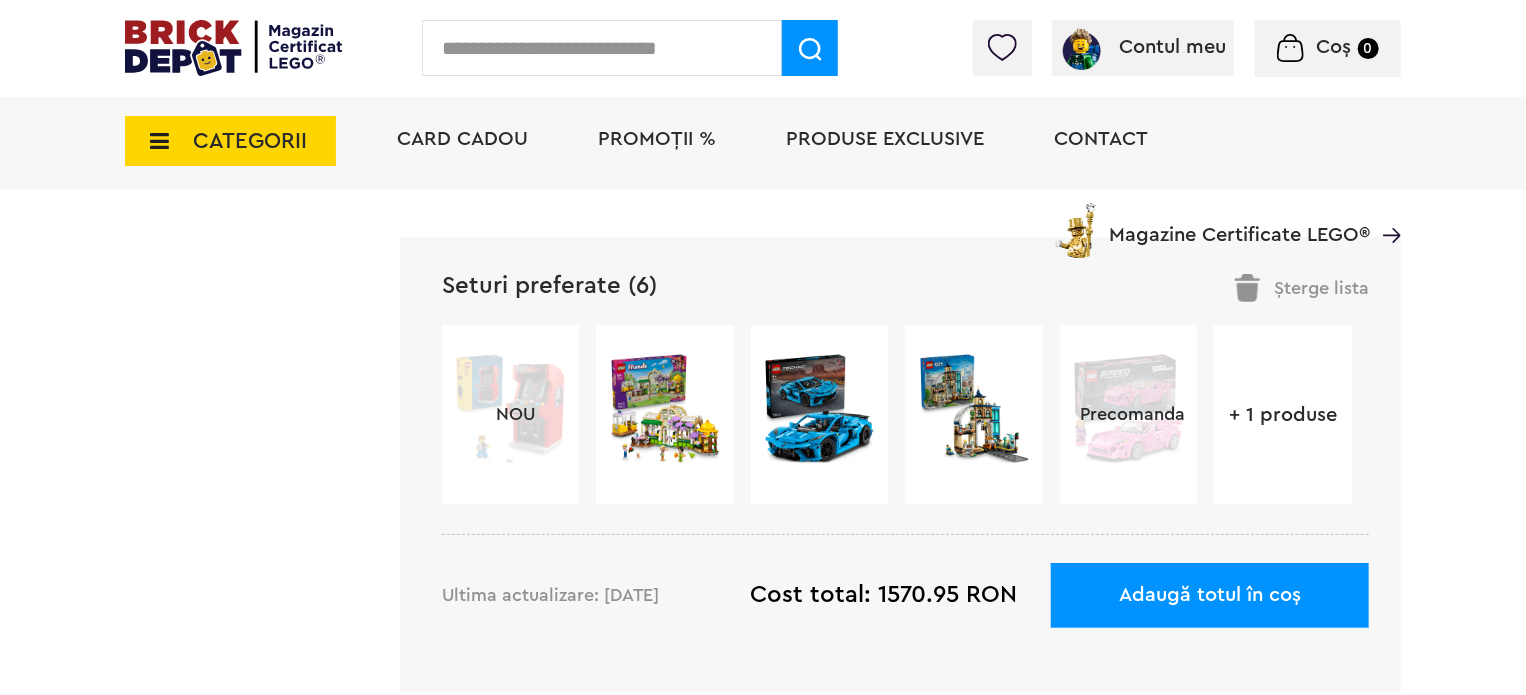 click on "NOU" at bounding box center [510, 414] 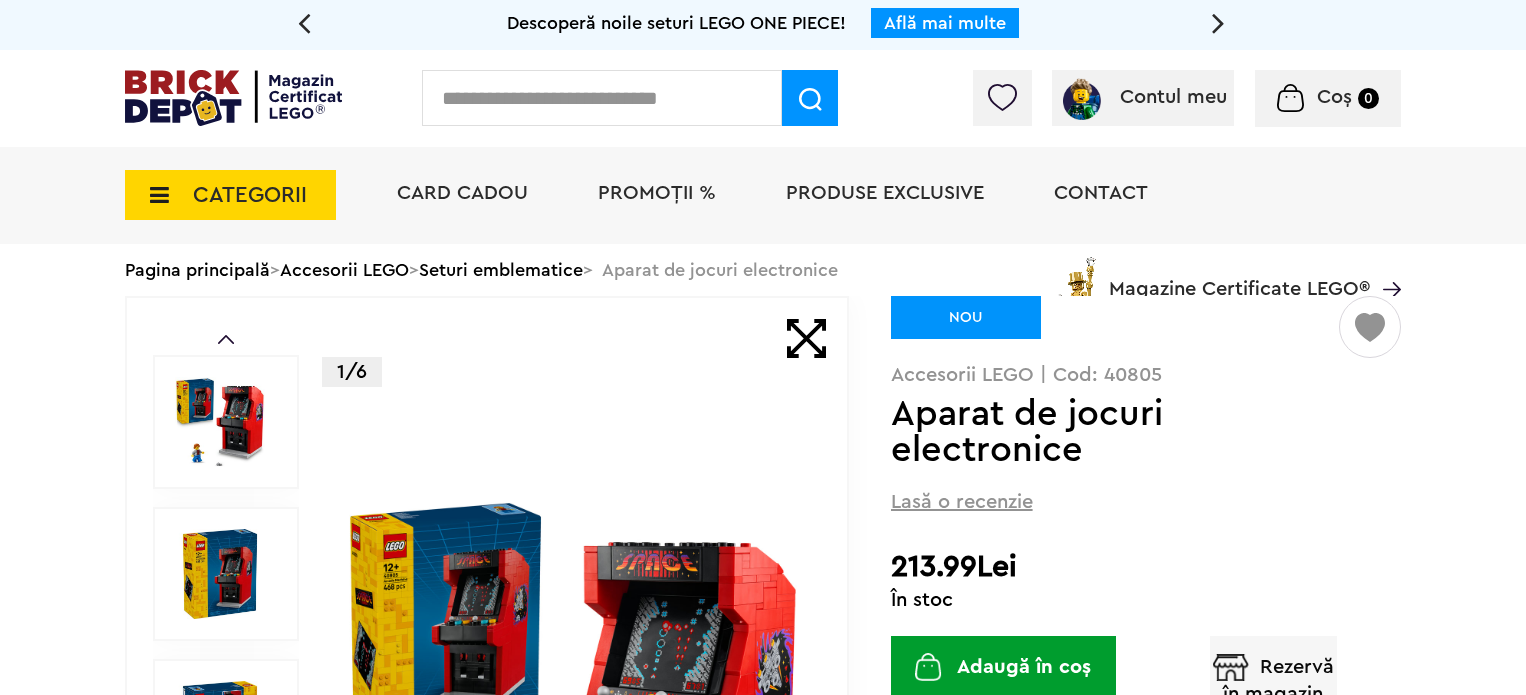 scroll, scrollTop: 0, scrollLeft: 0, axis: both 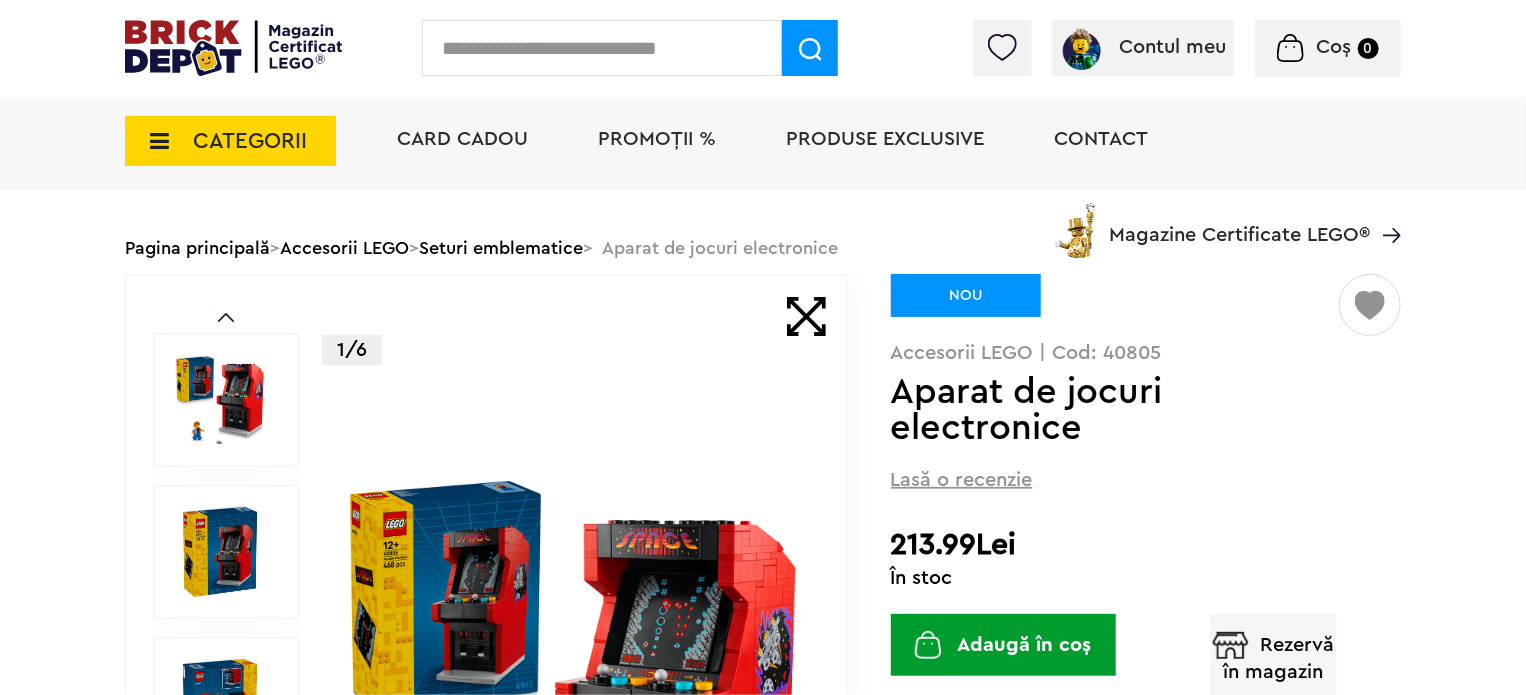 click on "Rezervă în magazin" at bounding box center [1274, 658] 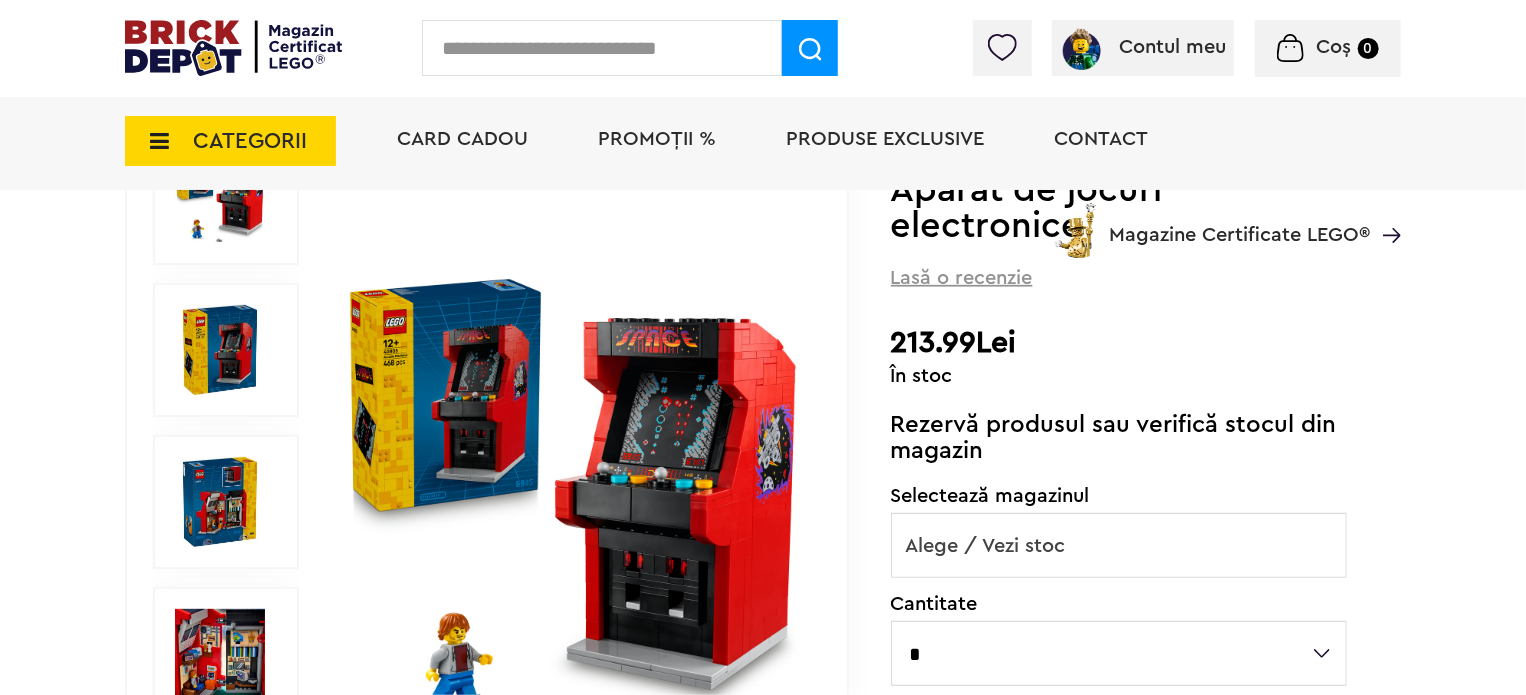 scroll, scrollTop: 268, scrollLeft: 0, axis: vertical 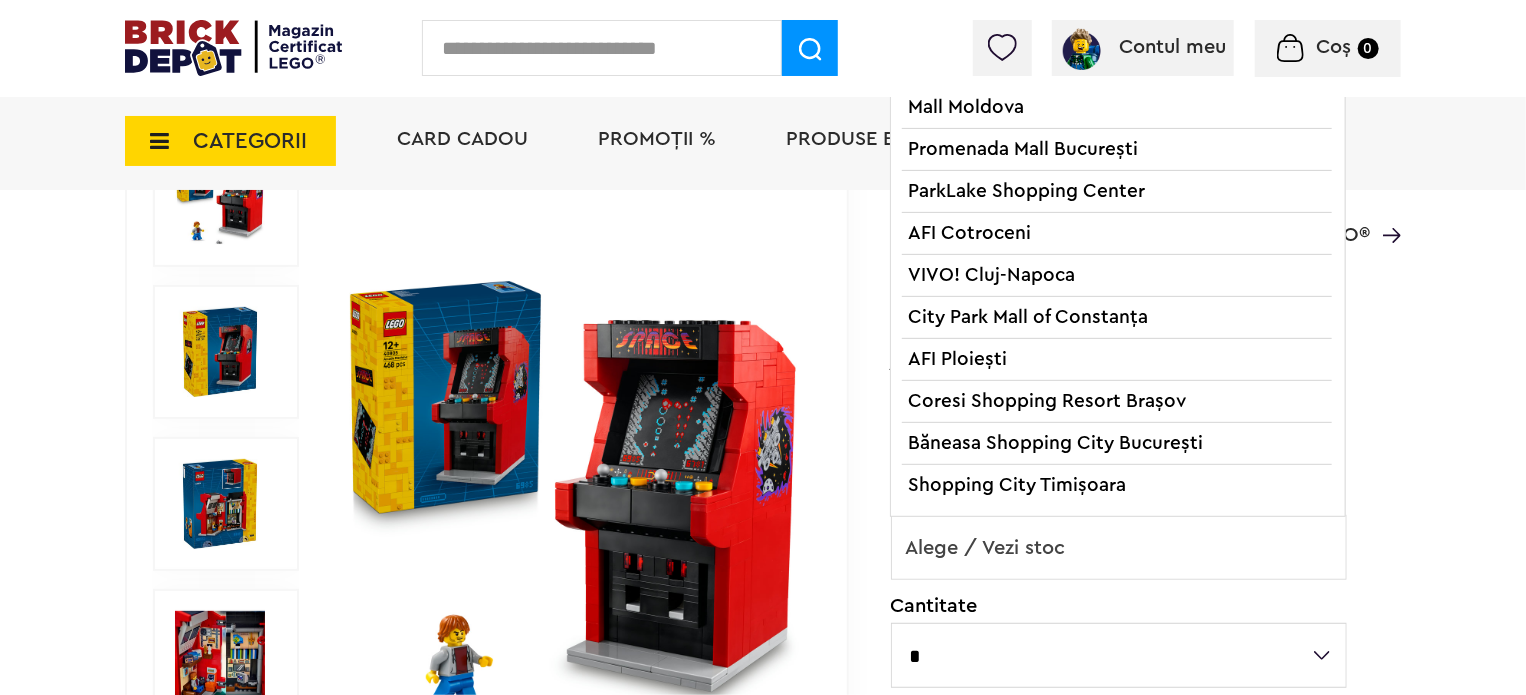 click on "Alege / Vezi stoc" at bounding box center [1119, 548] 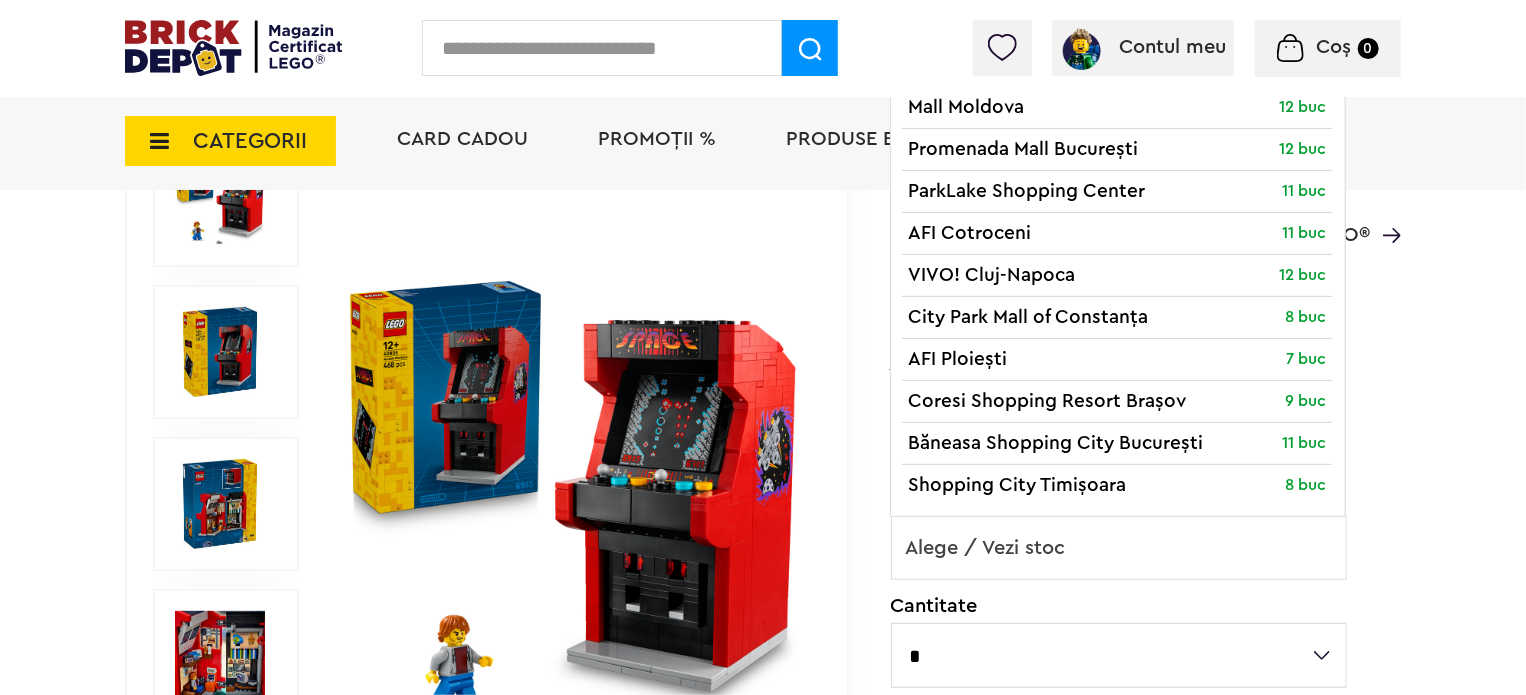 click on "Alege / Vezi stoc" at bounding box center (1119, 548) 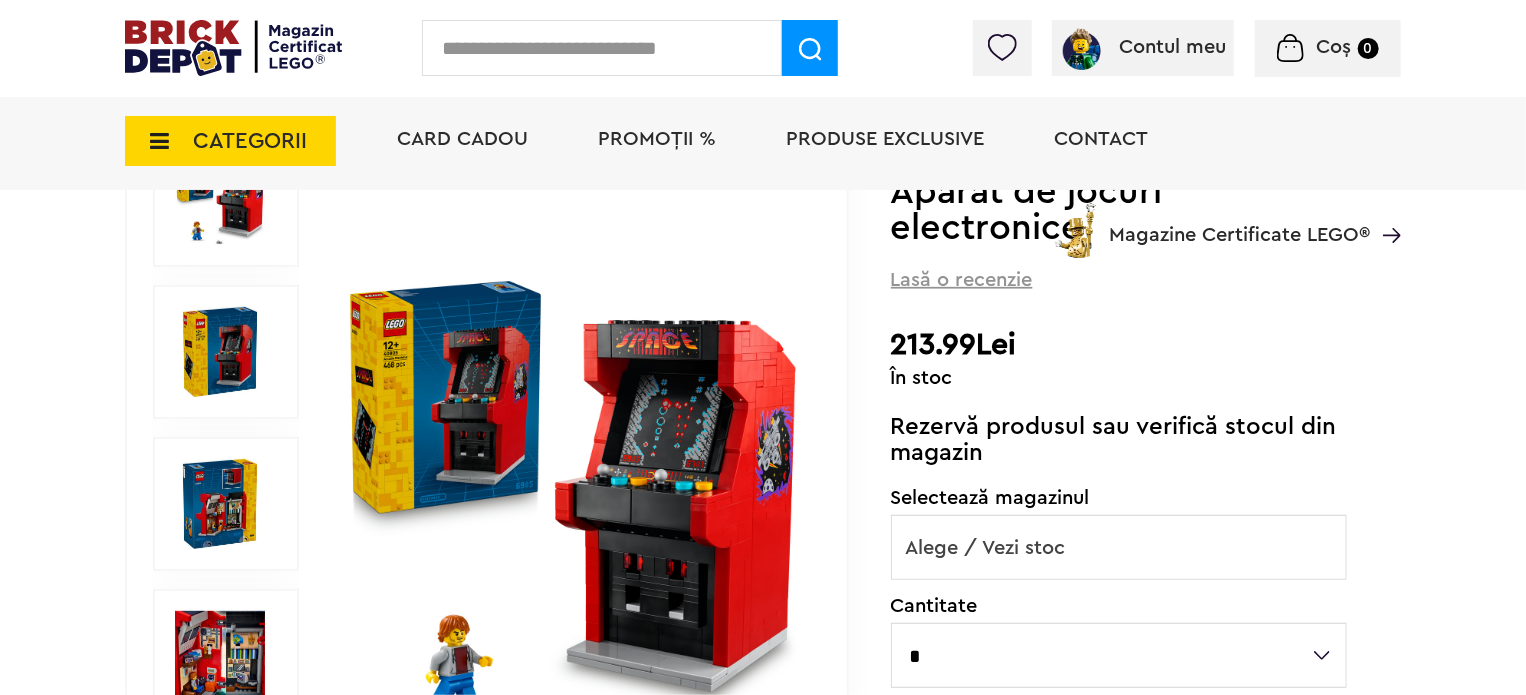 click at bounding box center (233, 48) 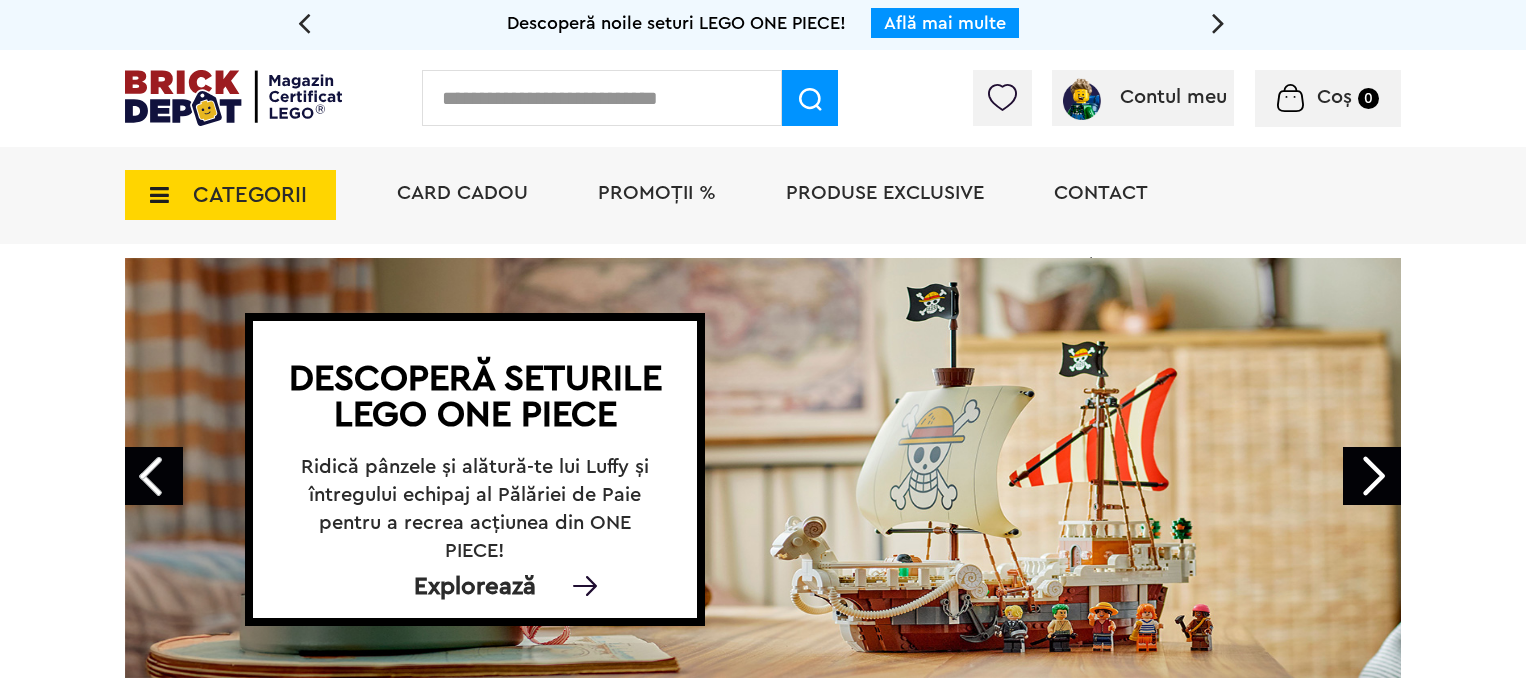 scroll, scrollTop: 0, scrollLeft: 0, axis: both 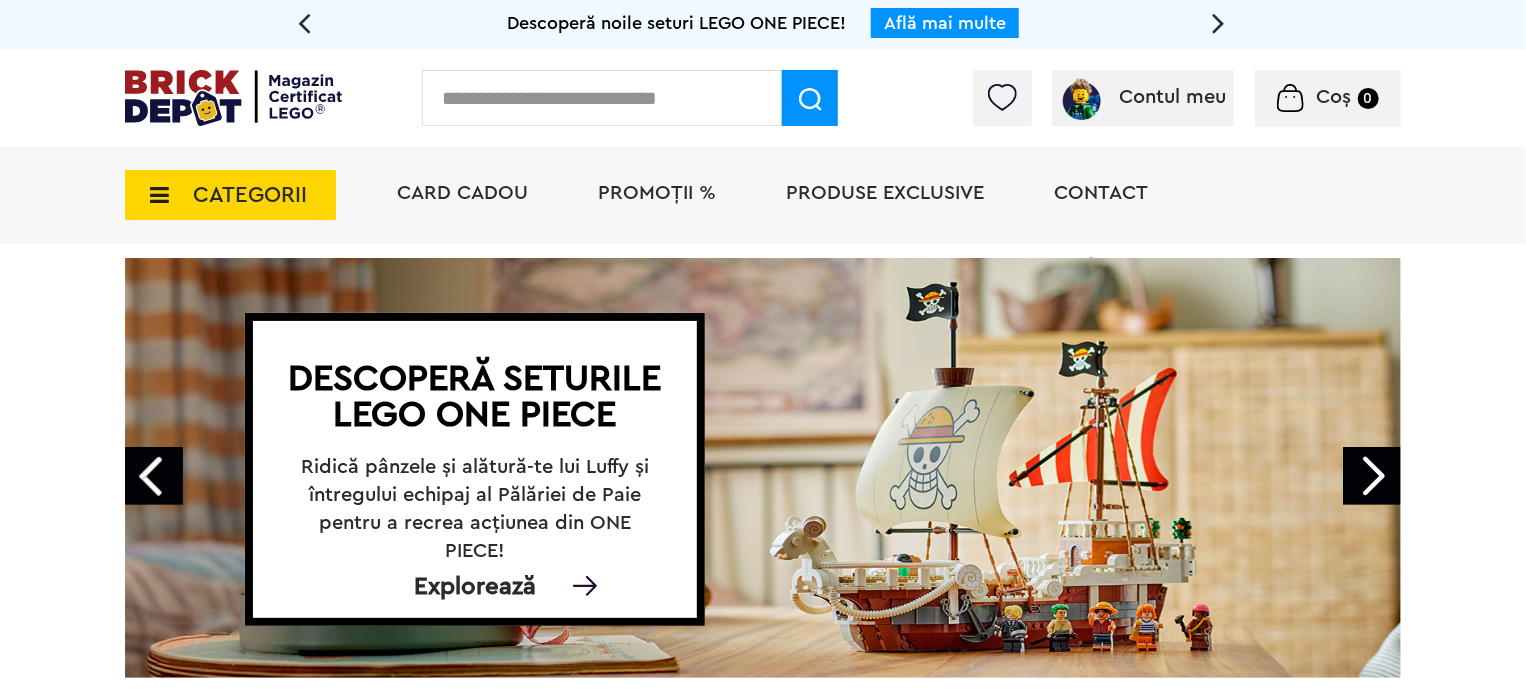 click on "CATEGORII" at bounding box center (230, 195) 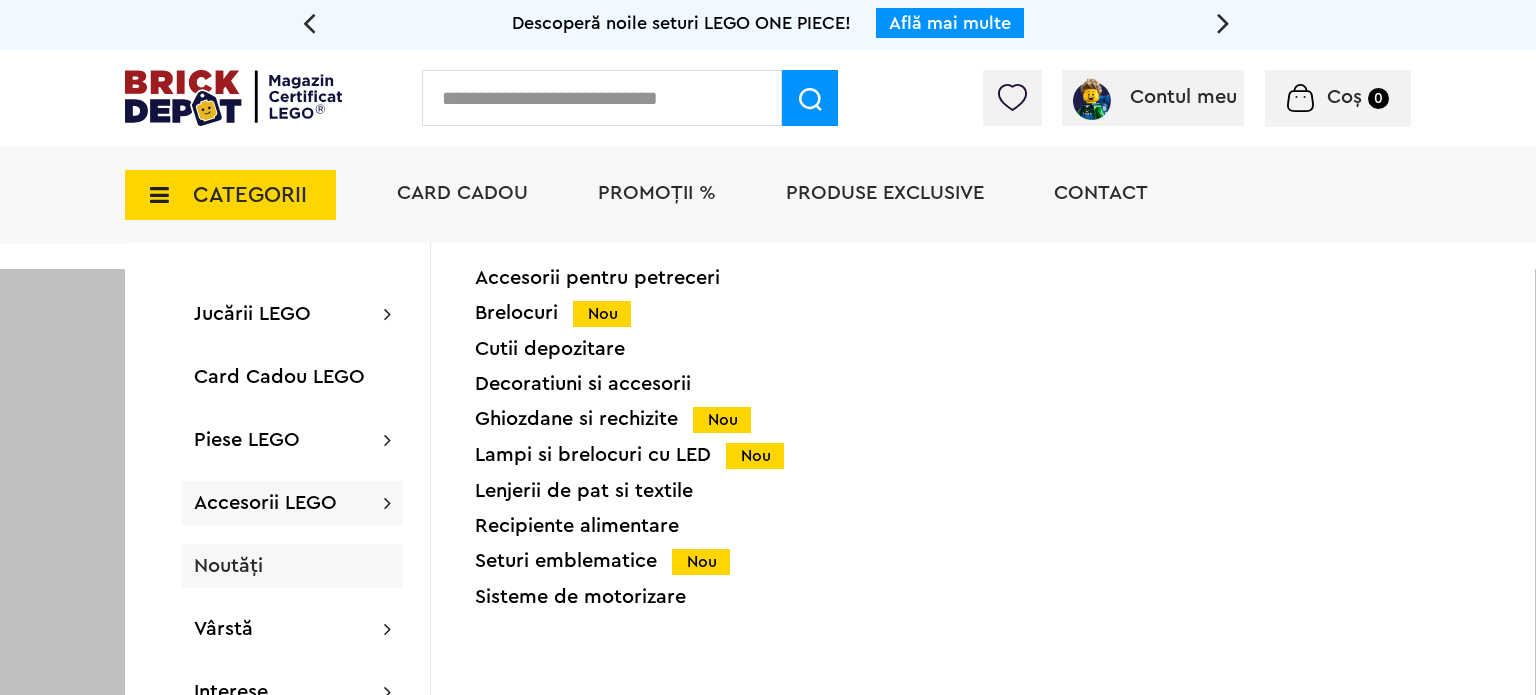 click on "Noutăți" at bounding box center (228, 566) 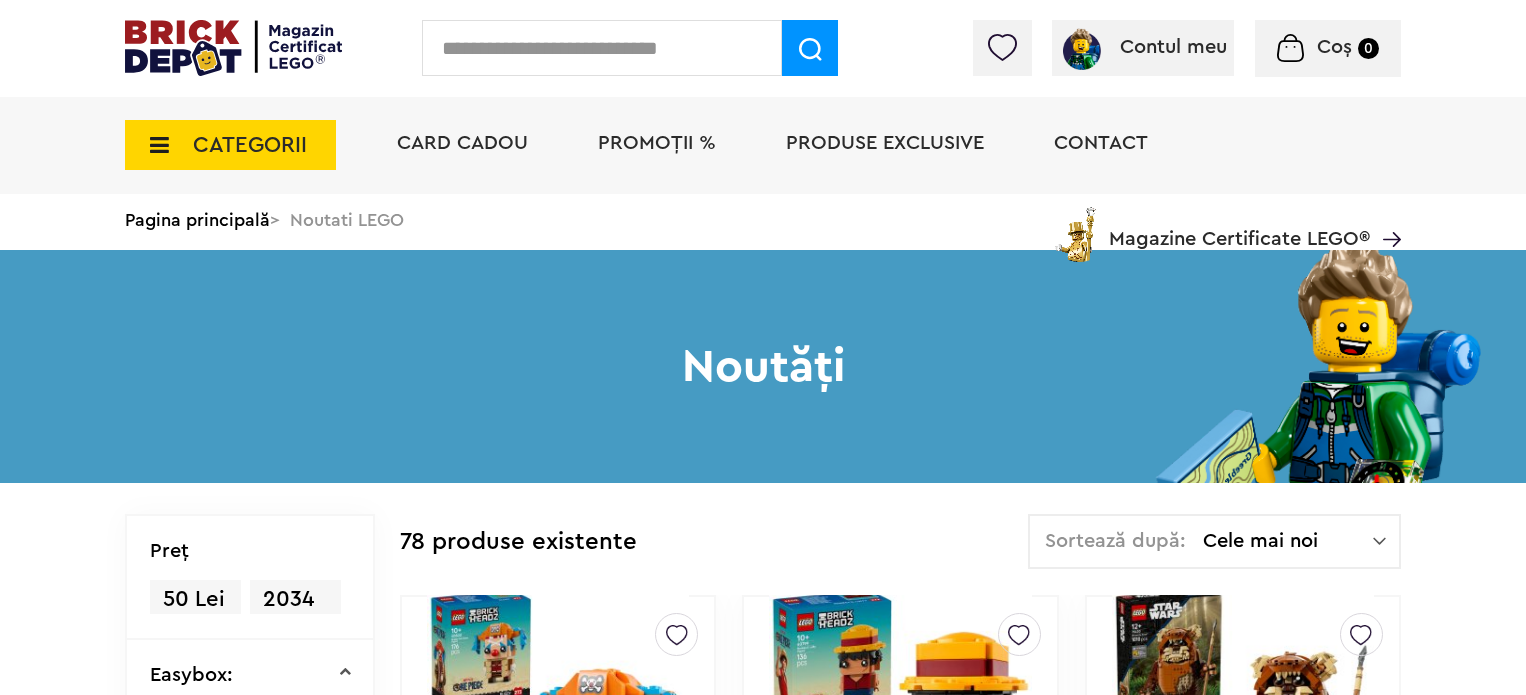 scroll, scrollTop: 0, scrollLeft: 0, axis: both 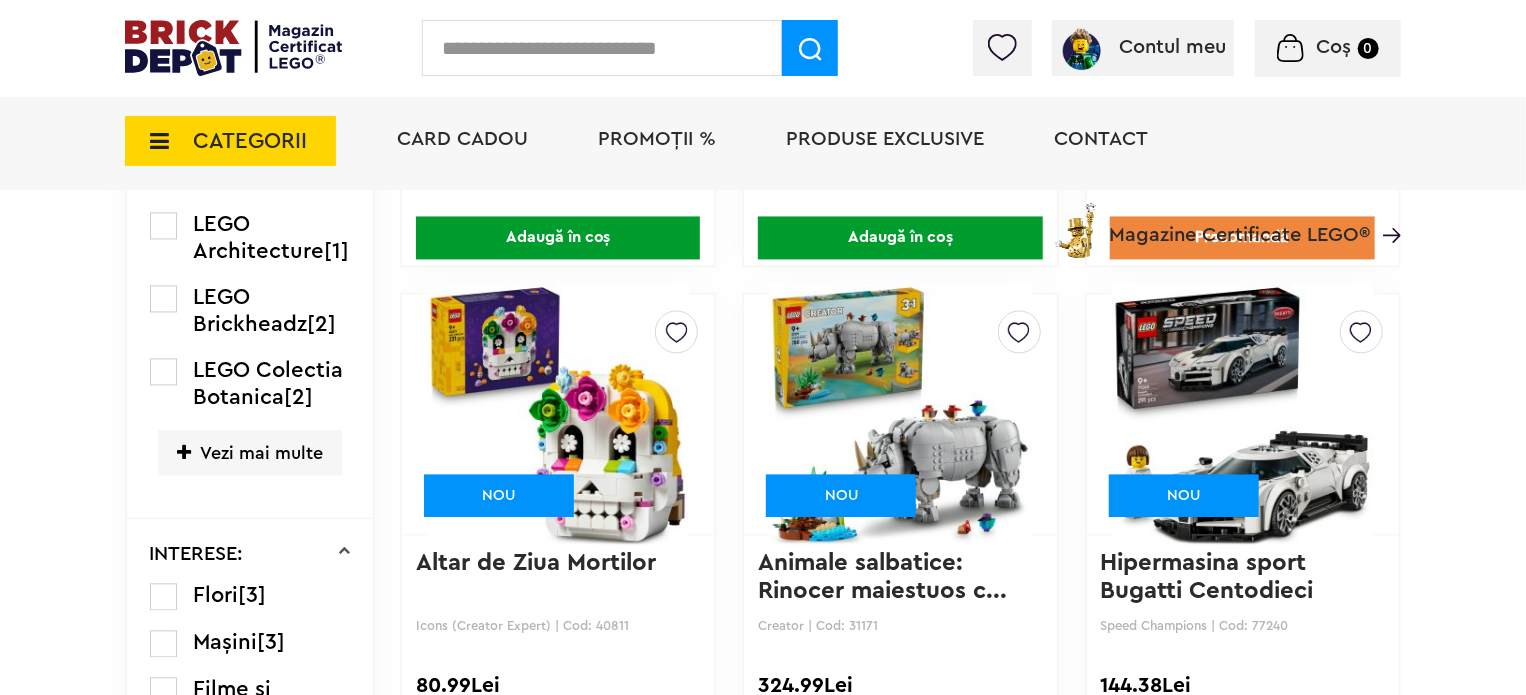 click at bounding box center (1361, 327) 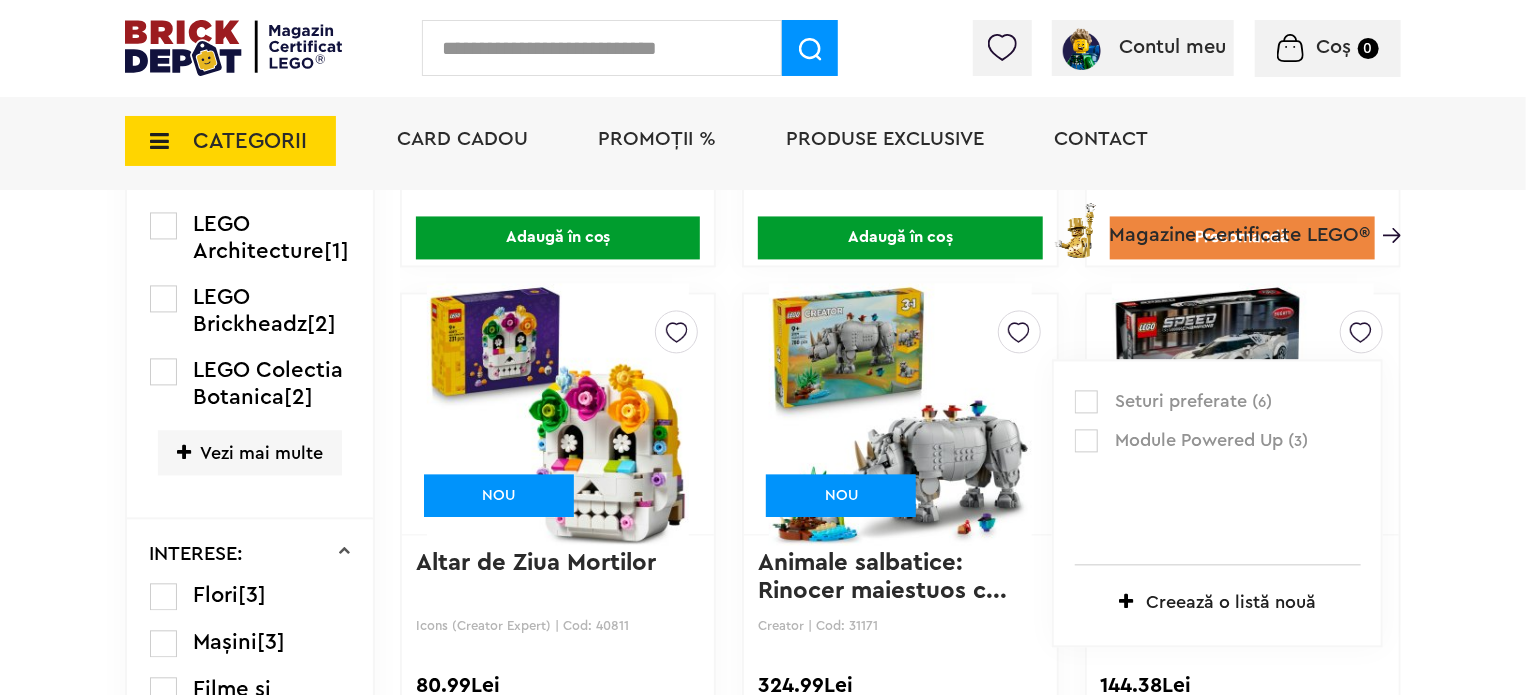 click at bounding box center [1086, 401] 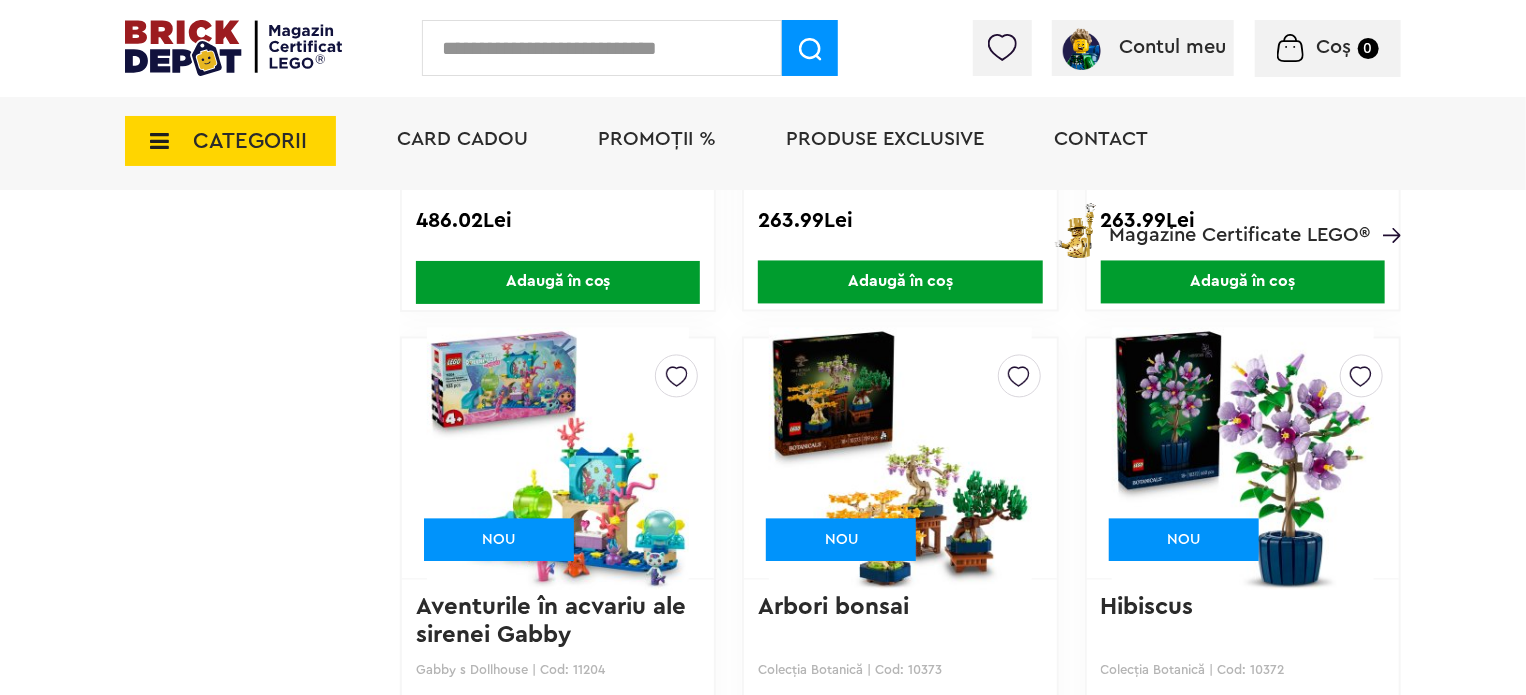scroll, scrollTop: 9514, scrollLeft: 0, axis: vertical 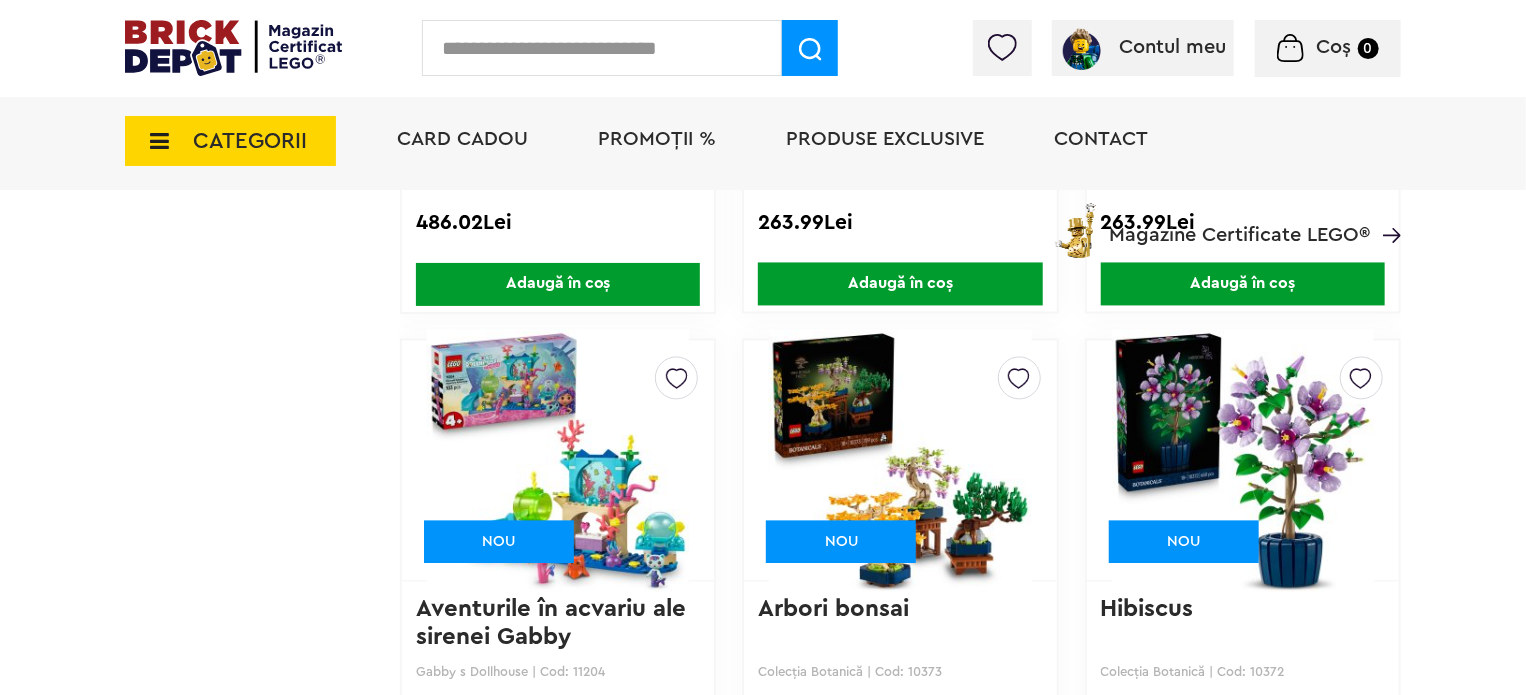 click at bounding box center (1243, 461) 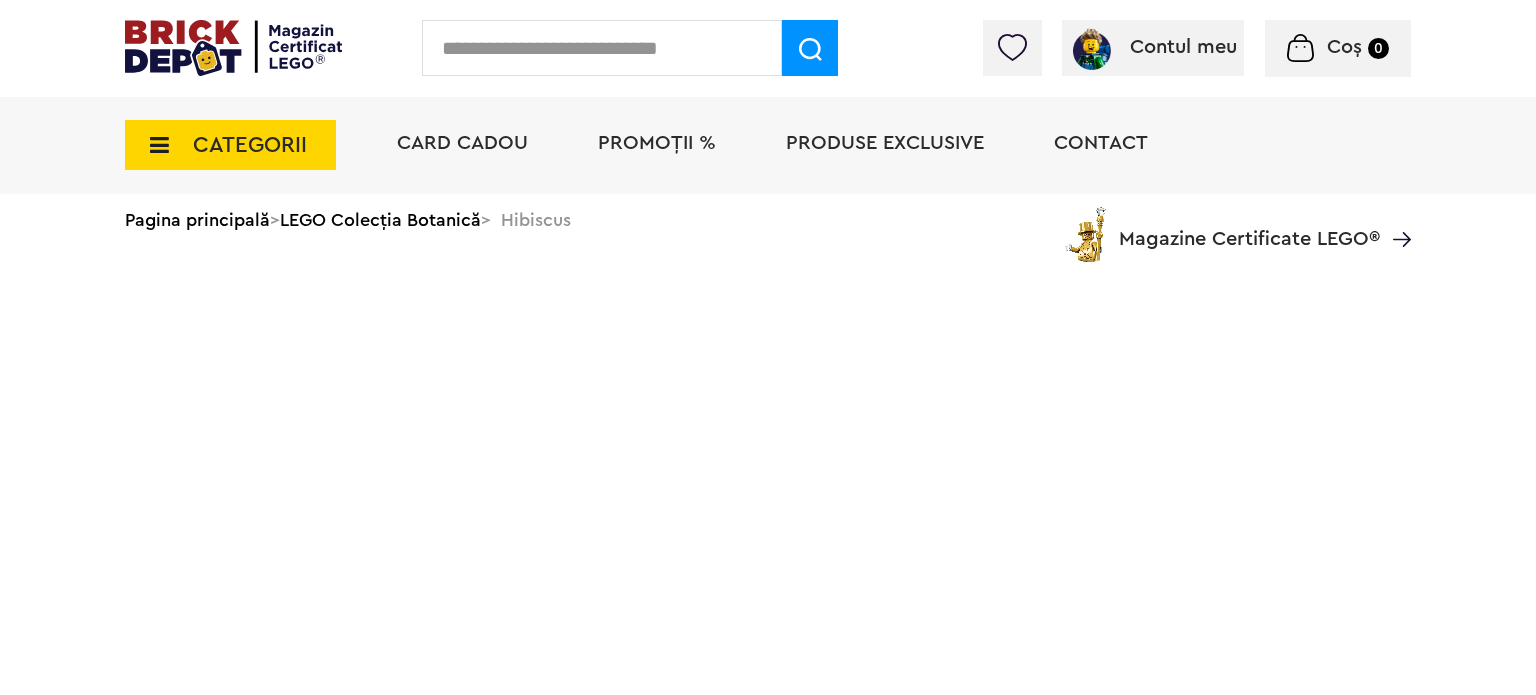 scroll, scrollTop: 0, scrollLeft: 0, axis: both 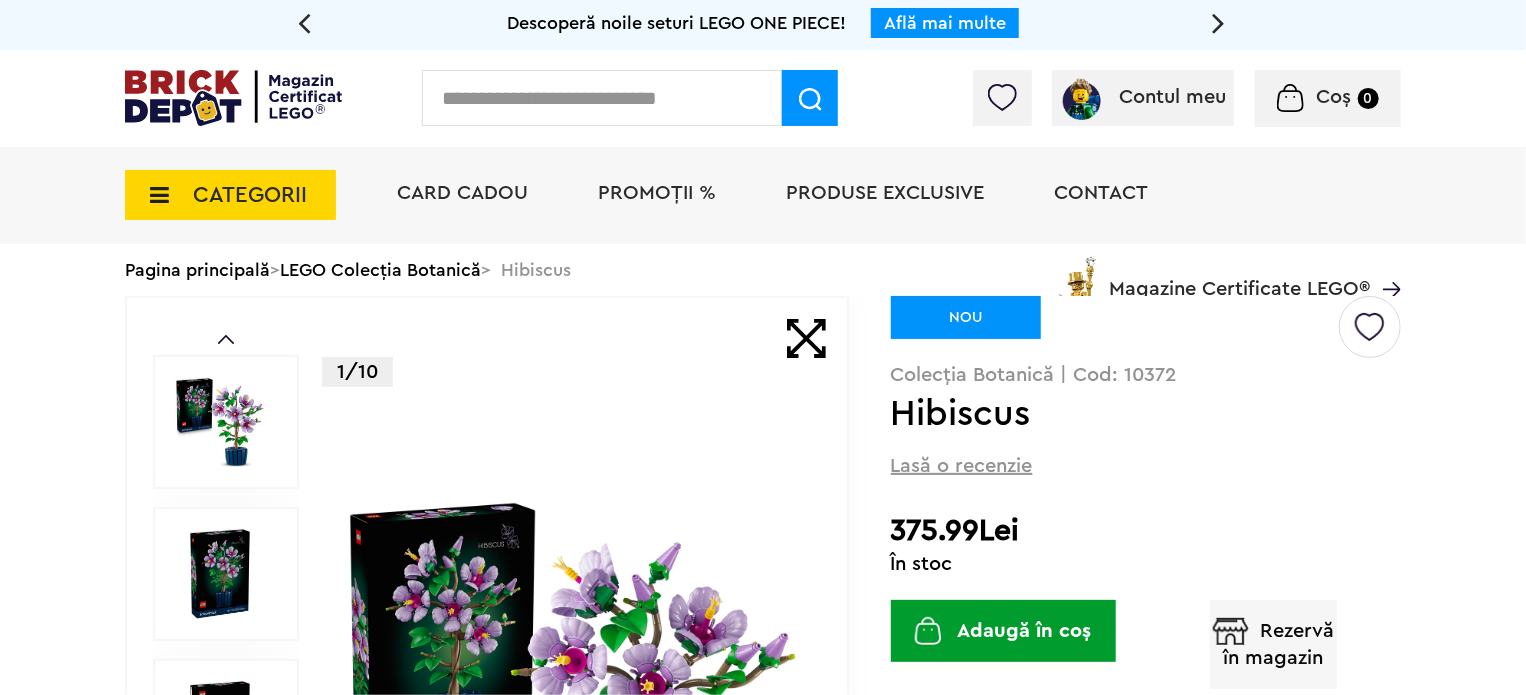 click at bounding box center (233, 98) 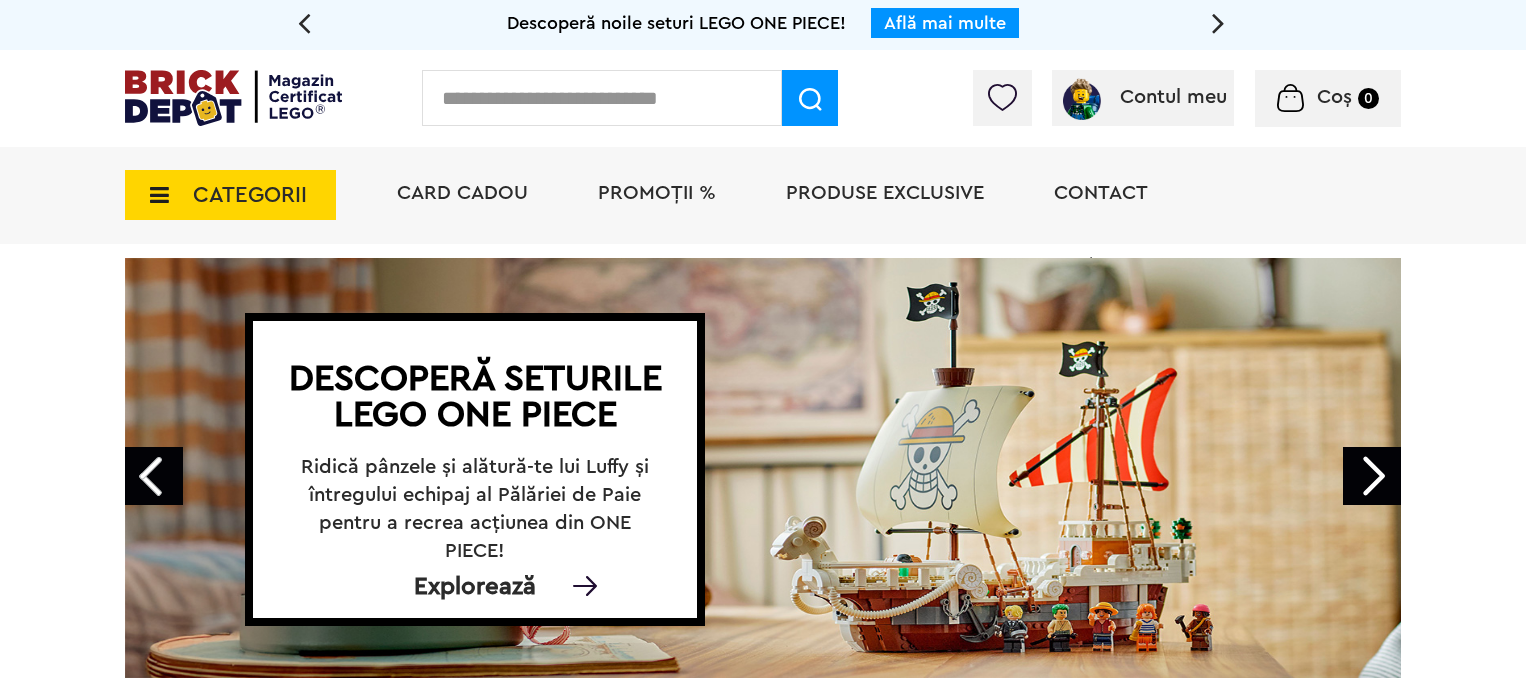 scroll, scrollTop: 0, scrollLeft: 0, axis: both 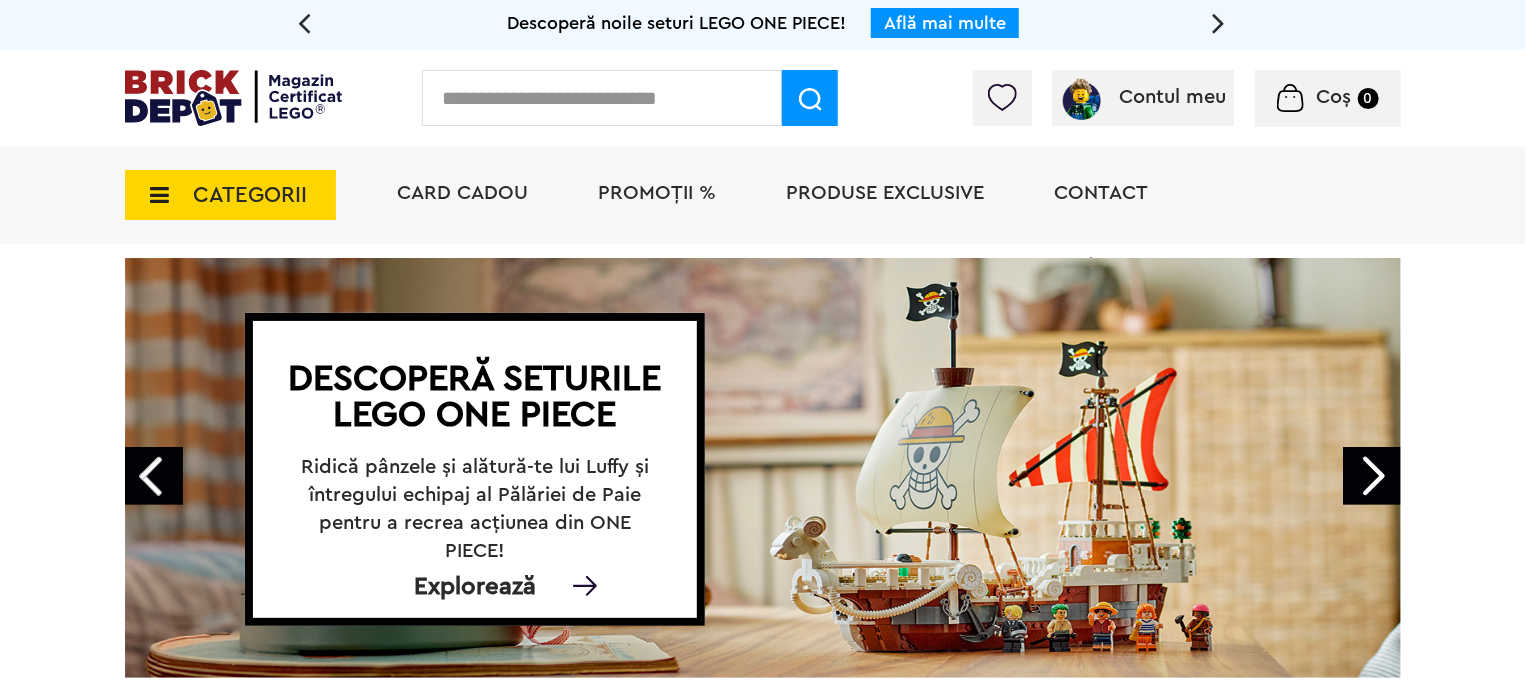 click on "Descoperă seturile LEGO ONE PIECE Ridică pânzele și alătură-te lui Luffy și întregului echipaj al Pălăriei de Paie pentru a recrea acțiunea din ONE PIECE! Explorează" at bounding box center (763, 468) 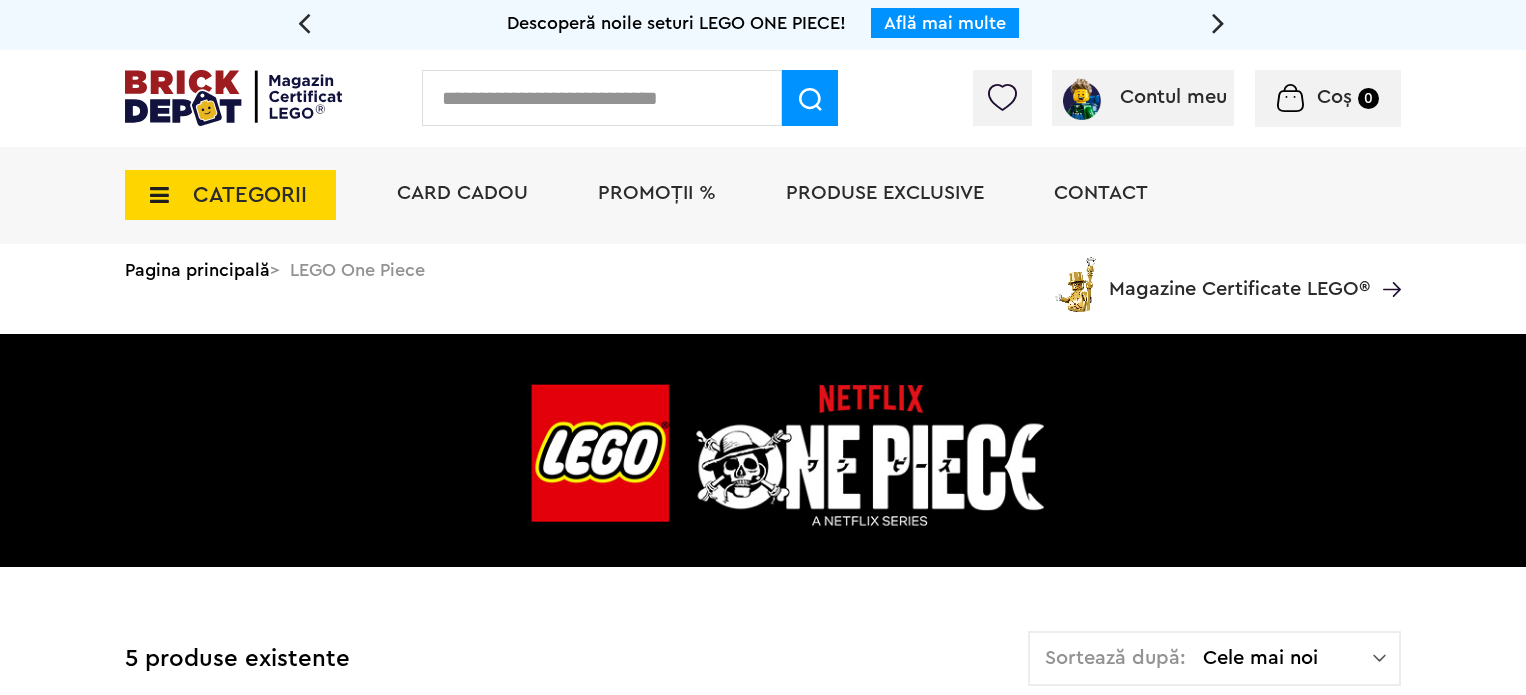 scroll, scrollTop: 0, scrollLeft: 0, axis: both 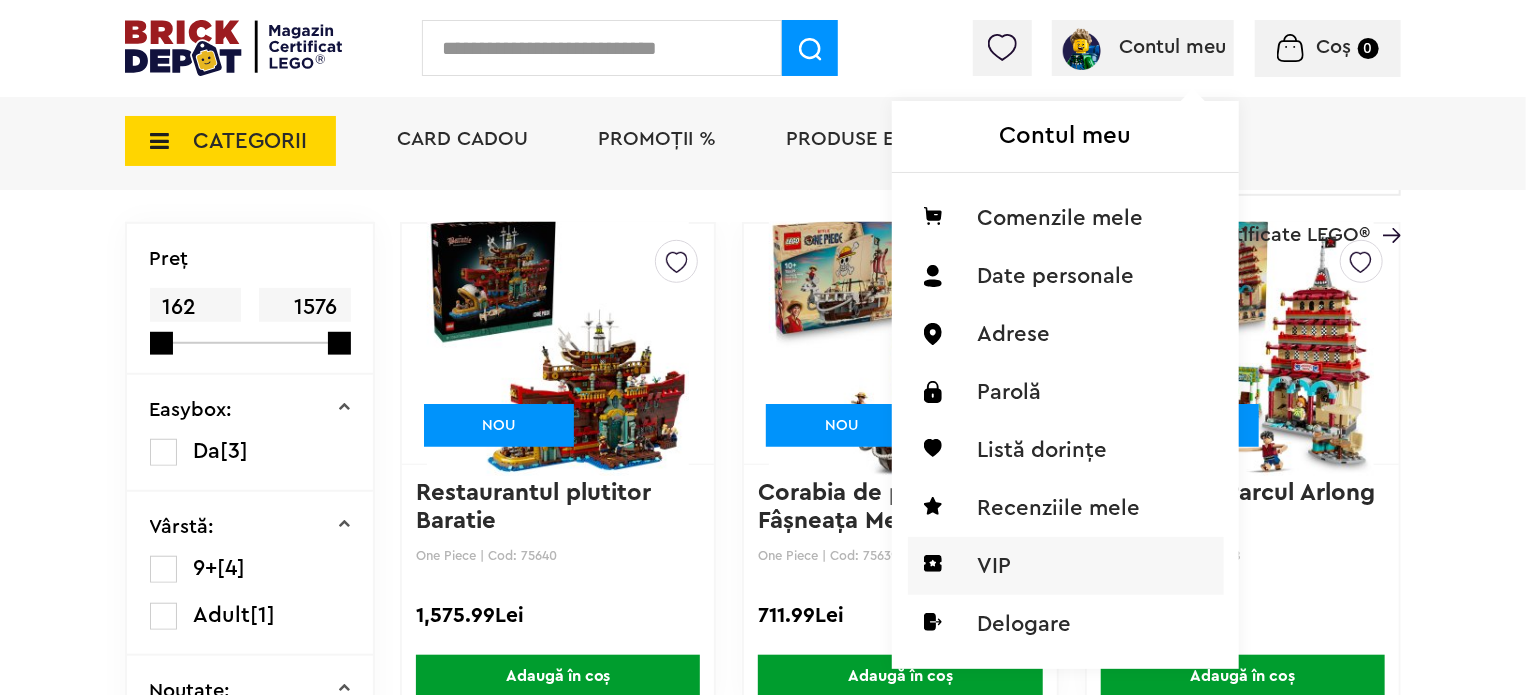 click on "VIP" at bounding box center [1066, 566] 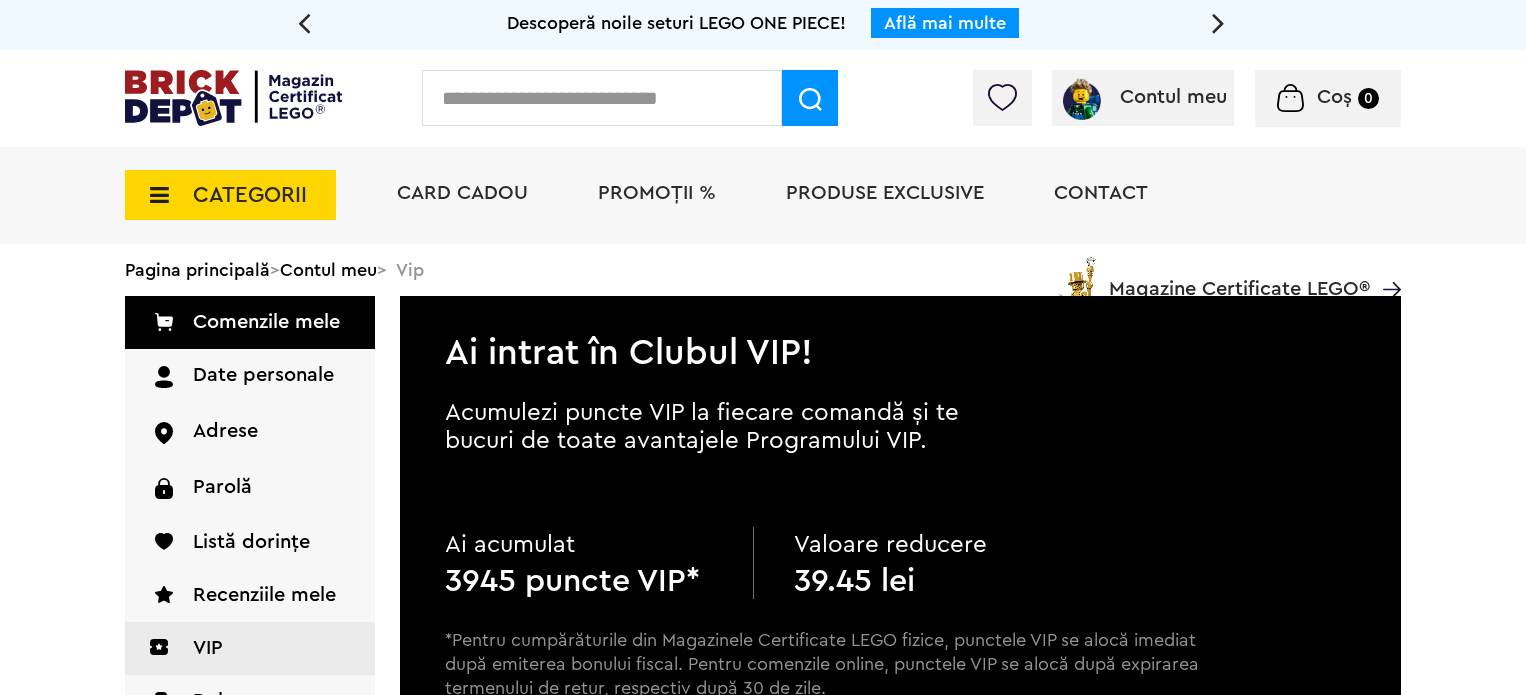 scroll, scrollTop: 0, scrollLeft: 0, axis: both 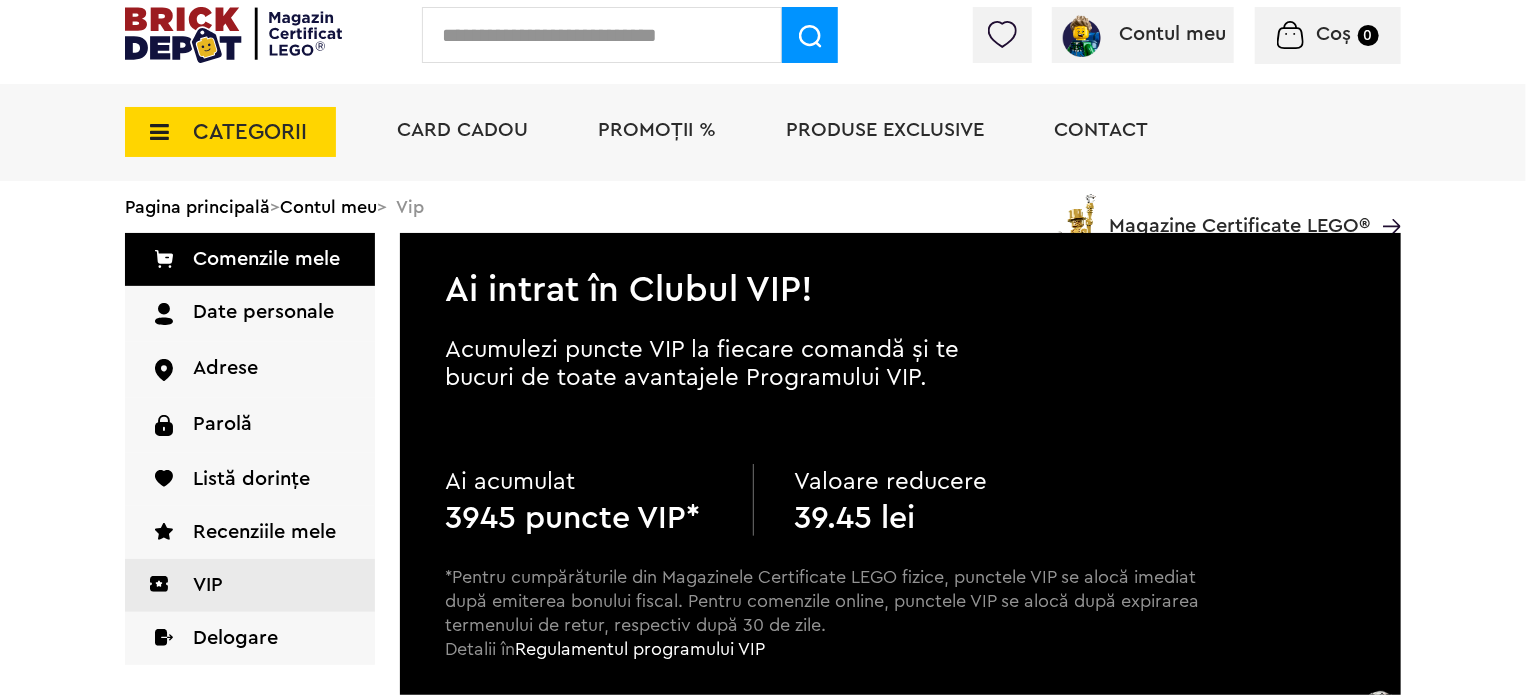 click at bounding box center [233, 35] 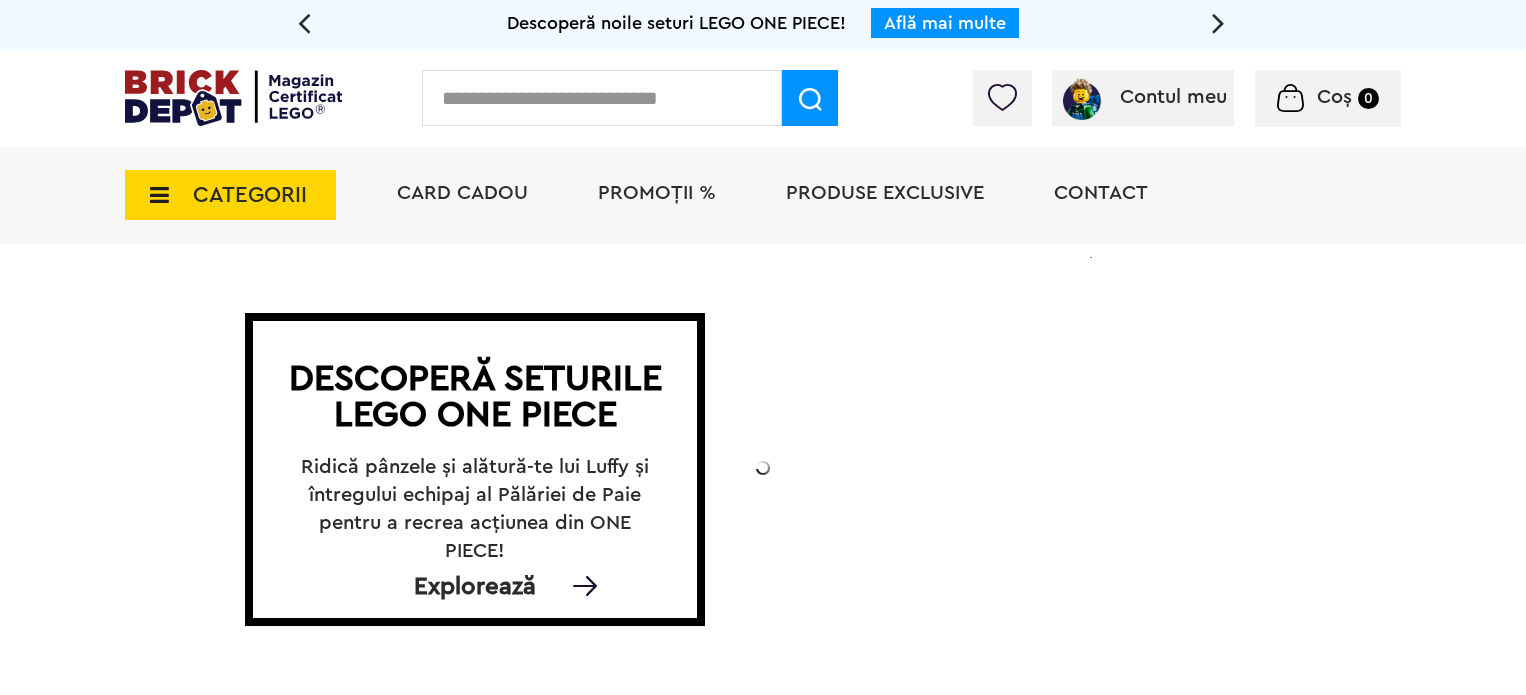 scroll, scrollTop: 0, scrollLeft: 0, axis: both 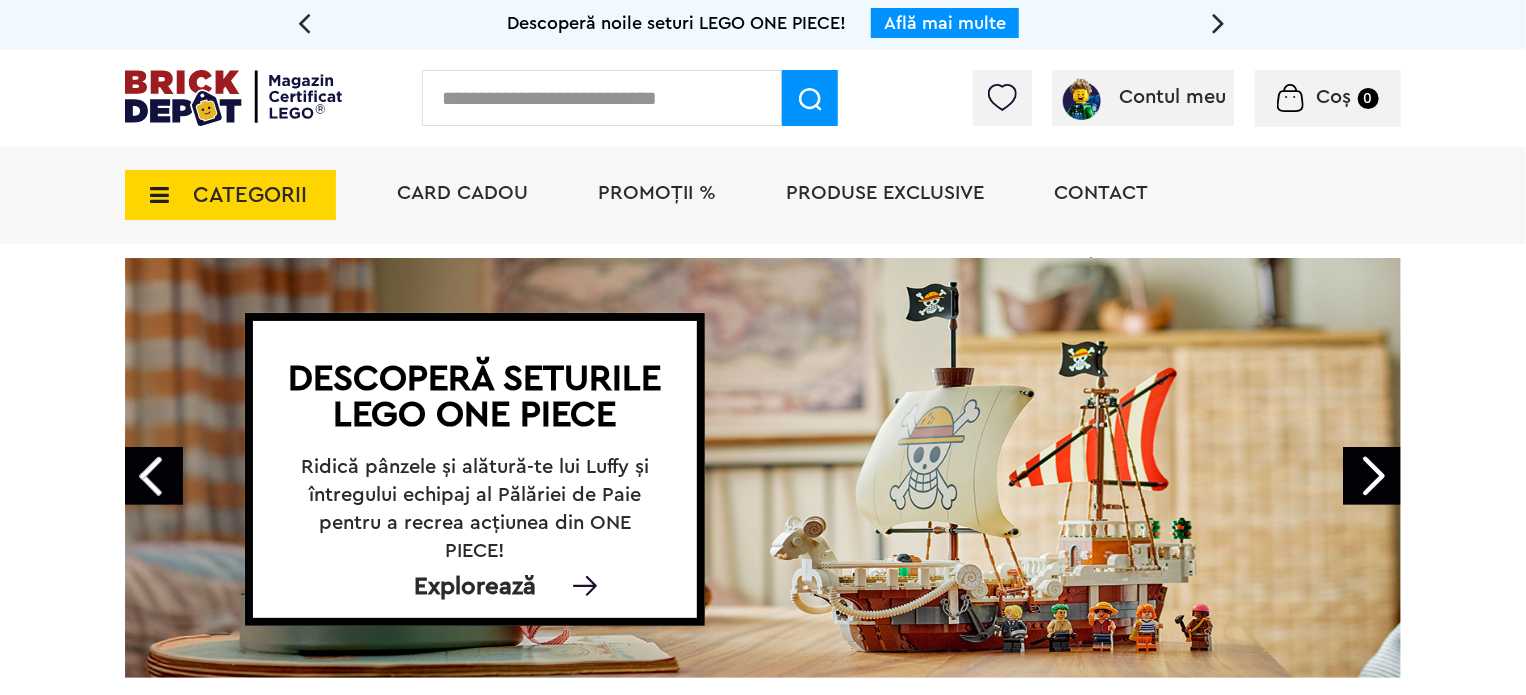 click on "CATEGORII" at bounding box center [230, 195] 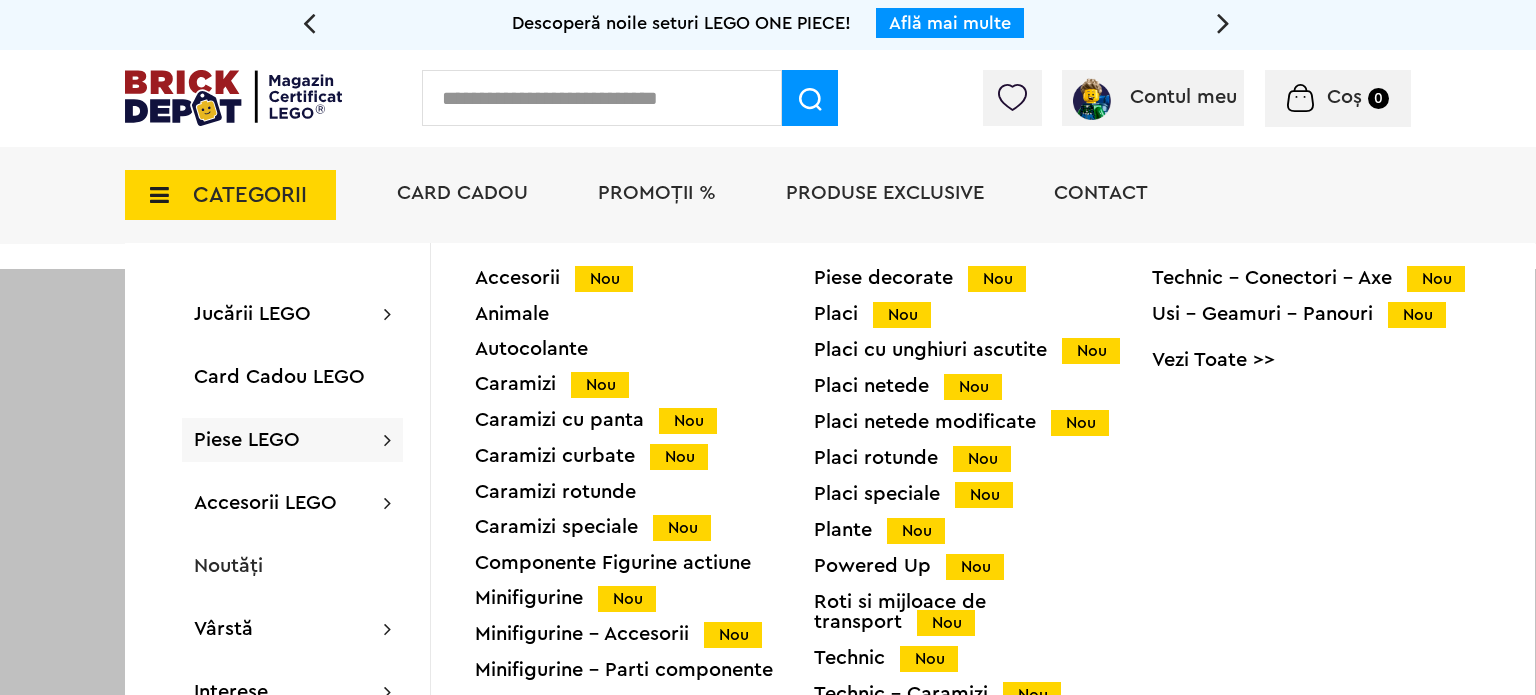 click on "Plante Nou" at bounding box center [983, 530] 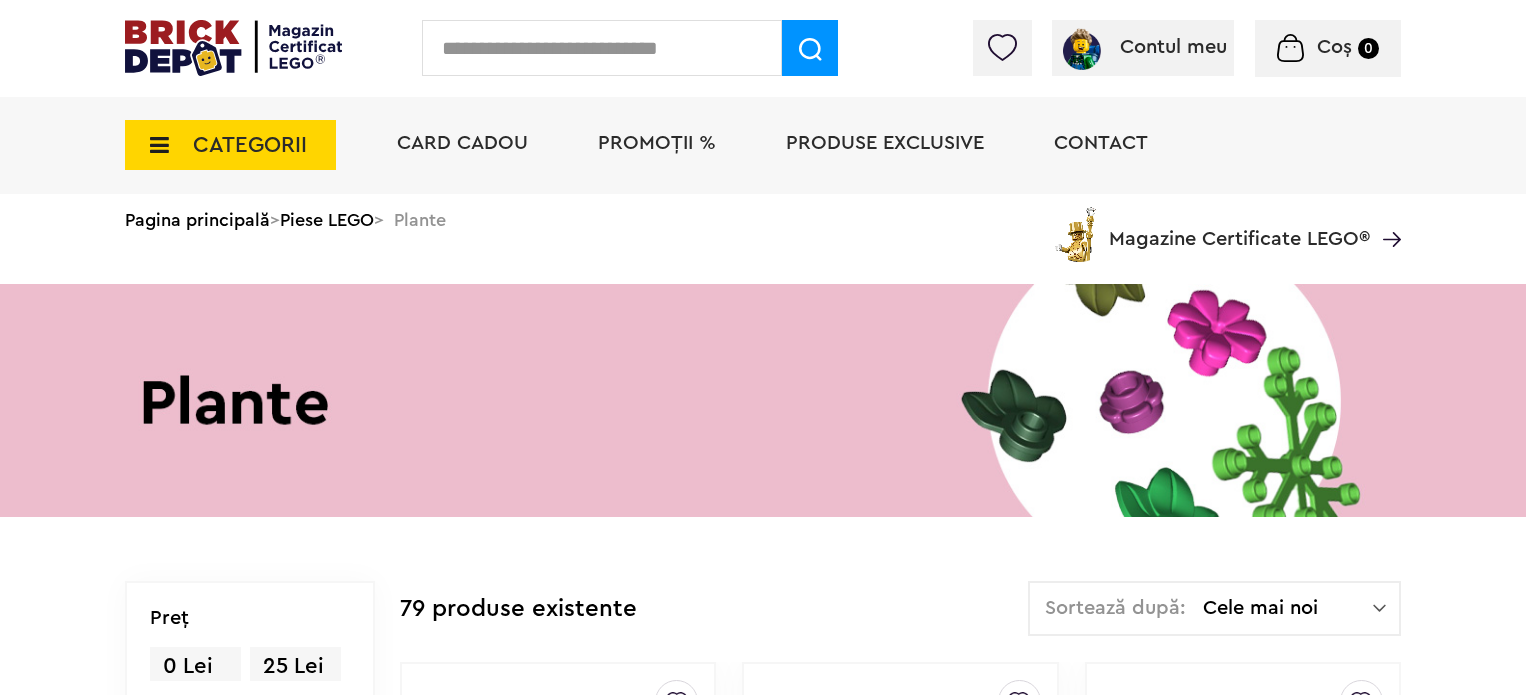 scroll, scrollTop: 0, scrollLeft: 0, axis: both 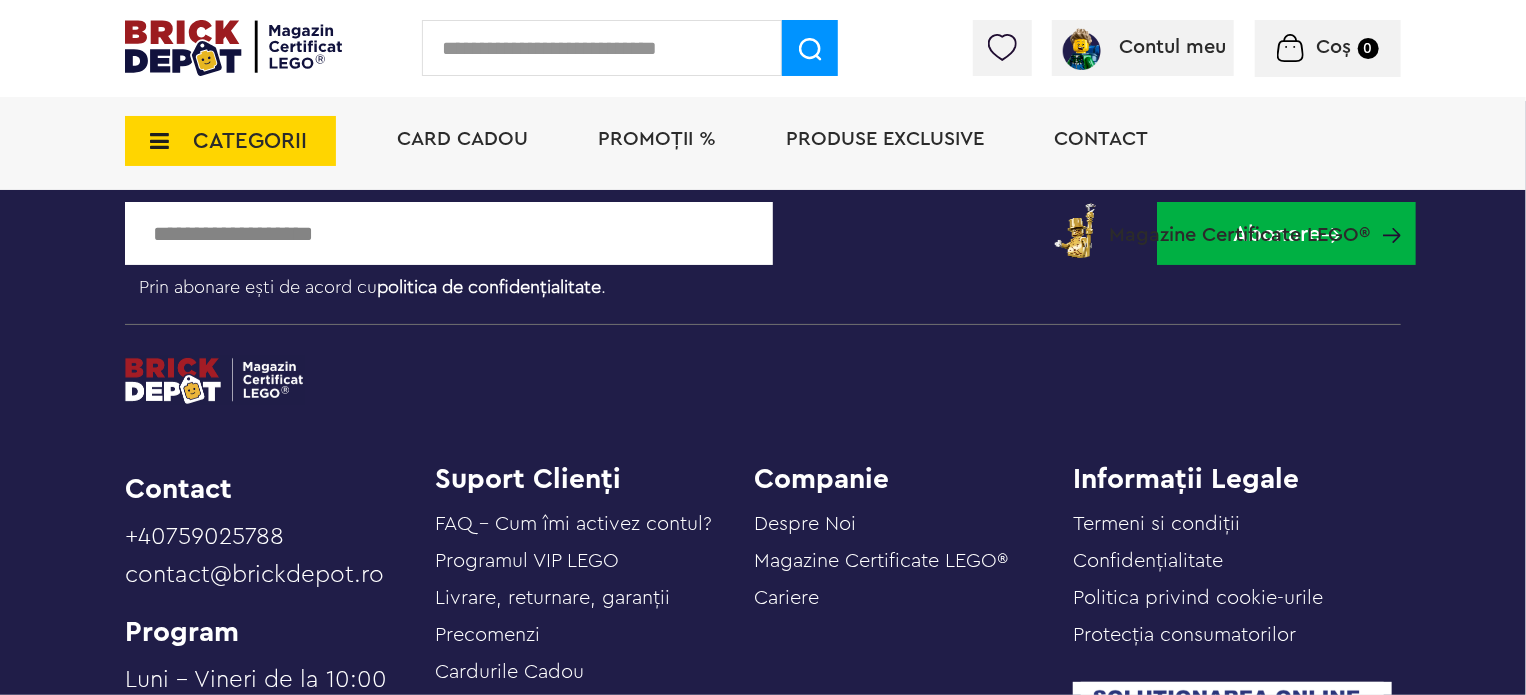 click on "Contul meu
Contul meu
Comenzile mele
Date personale
Adrese
Parolă
Listă dorințe
Recenziile mele
VIP
Delogare
Coș   0" at bounding box center [763, 48] 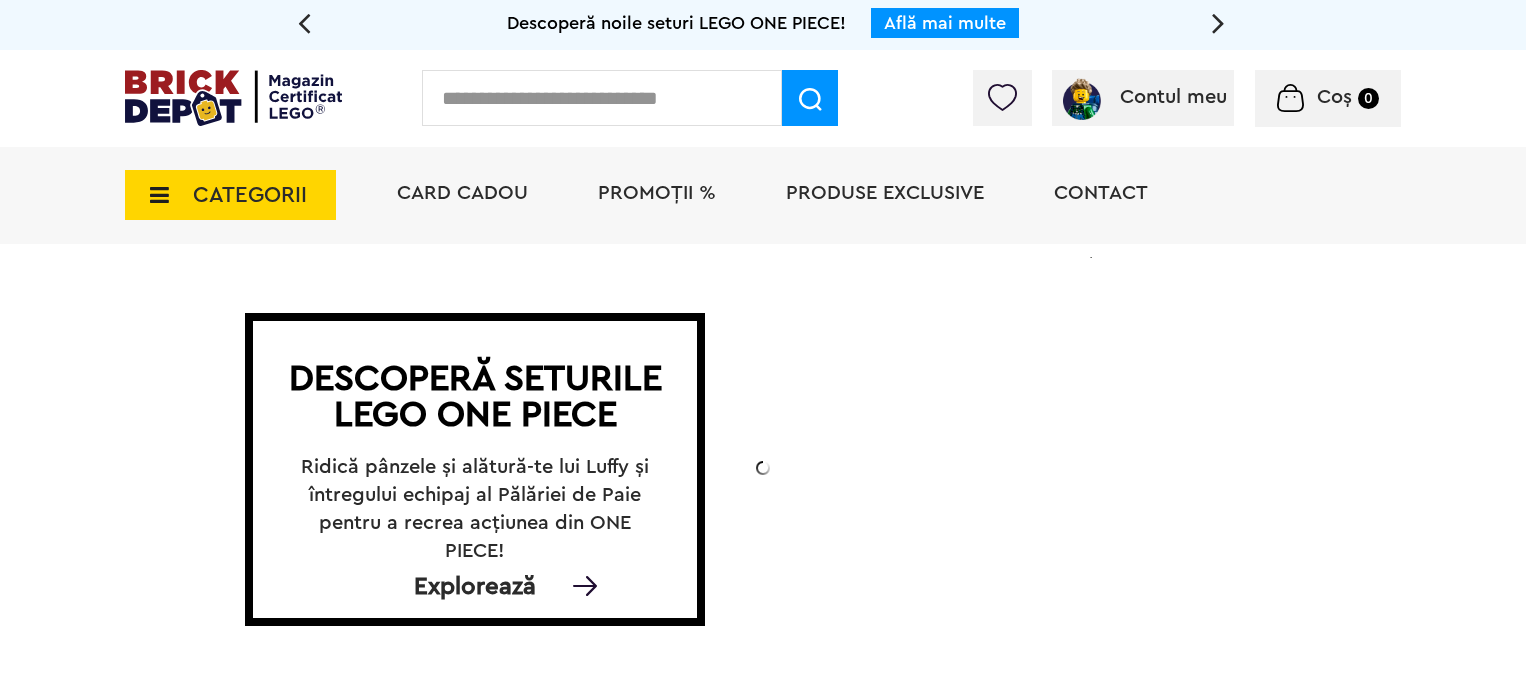 scroll, scrollTop: 0, scrollLeft: 0, axis: both 